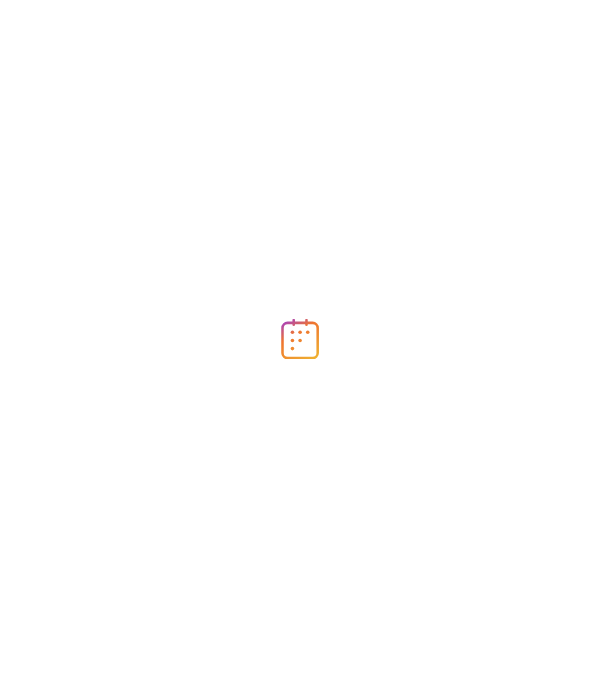 scroll, scrollTop: 0, scrollLeft: 0, axis: both 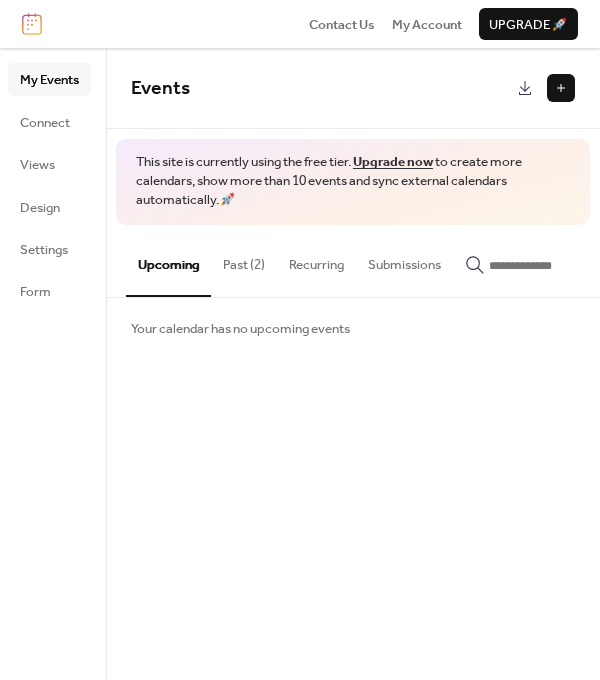 click at bounding box center [561, 88] 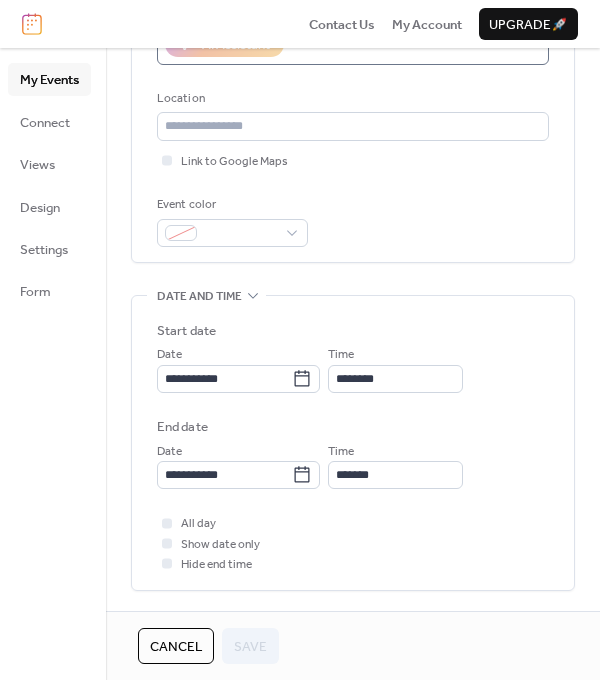 scroll, scrollTop: 412, scrollLeft: 0, axis: vertical 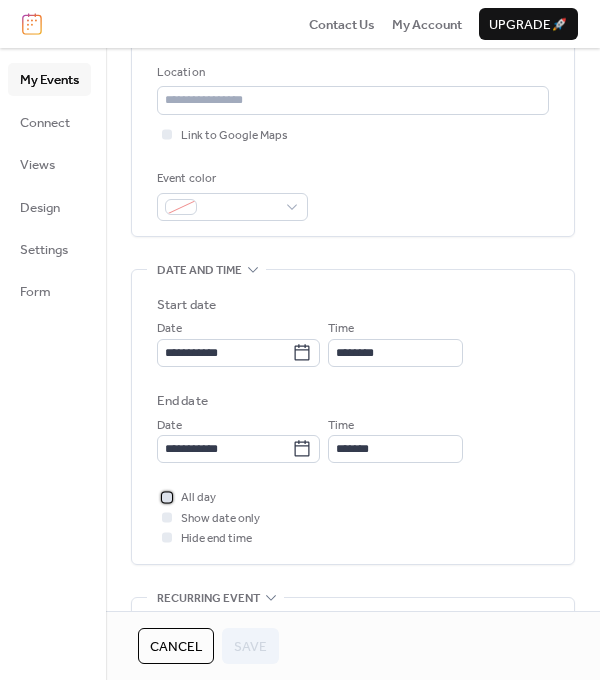 click at bounding box center [167, 497] 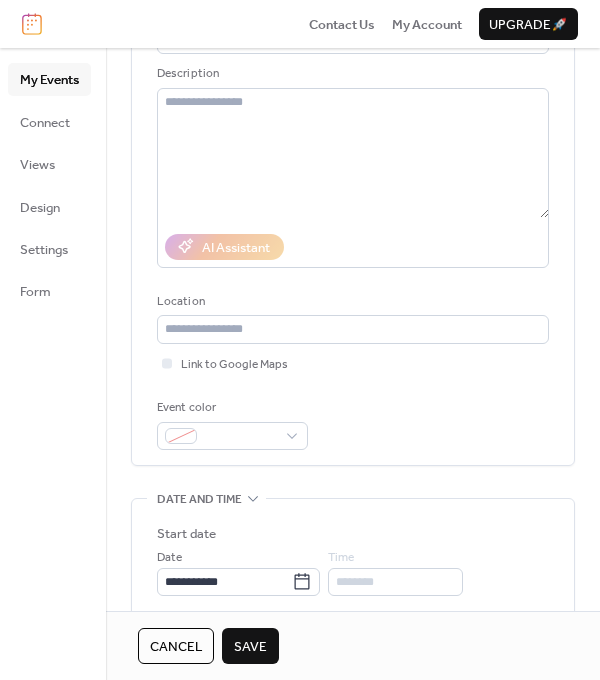 scroll, scrollTop: 406, scrollLeft: 0, axis: vertical 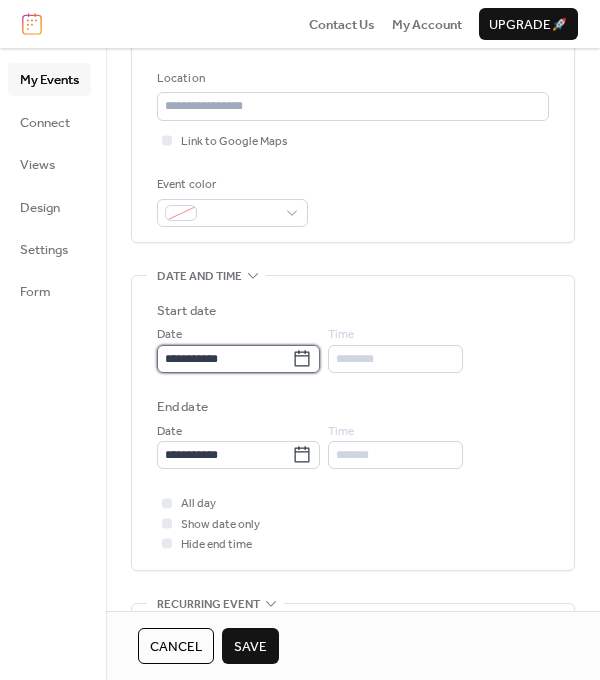 click on "**********" at bounding box center [224, 359] 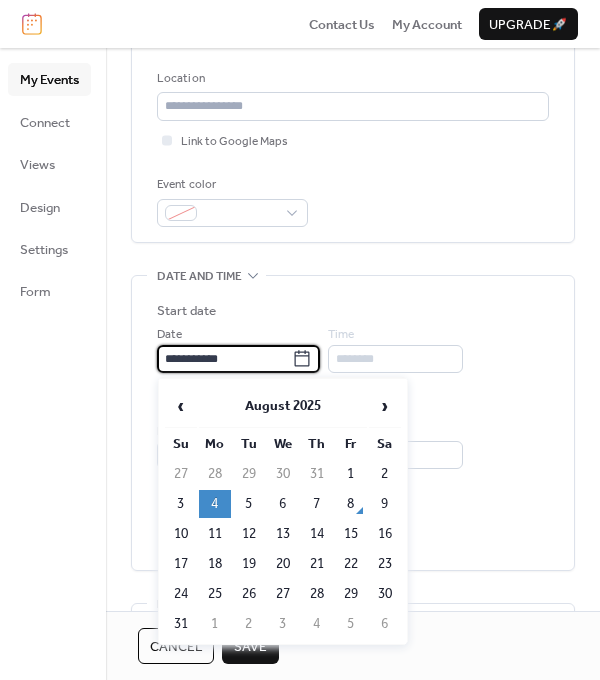 click on "**********" at bounding box center (224, 359) 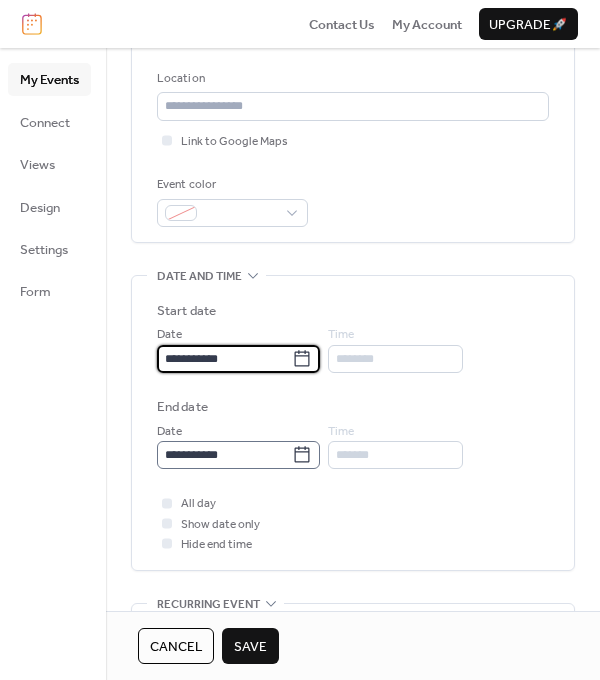 type on "**********" 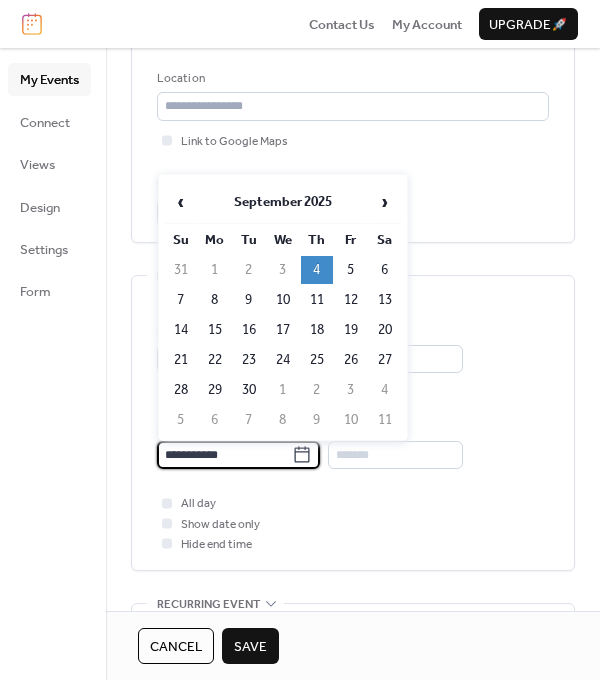 click on "**********" at bounding box center [224, 455] 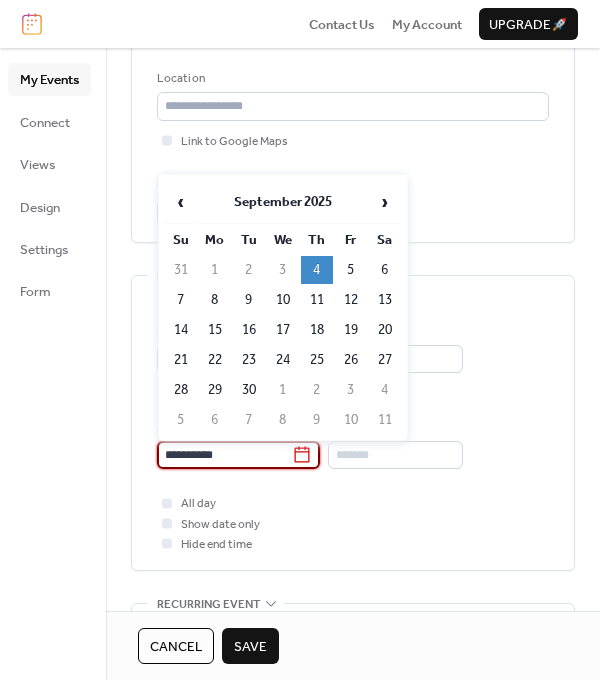 type on "**********" 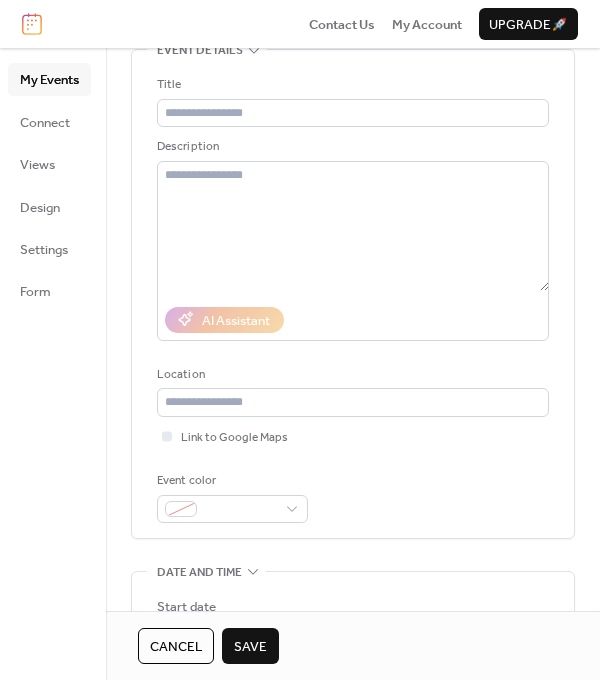 scroll, scrollTop: 10, scrollLeft: 0, axis: vertical 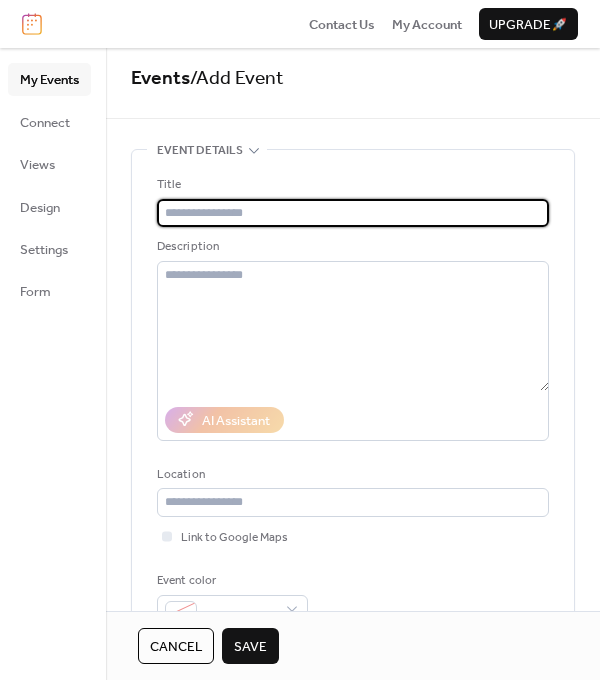 click at bounding box center [353, 213] 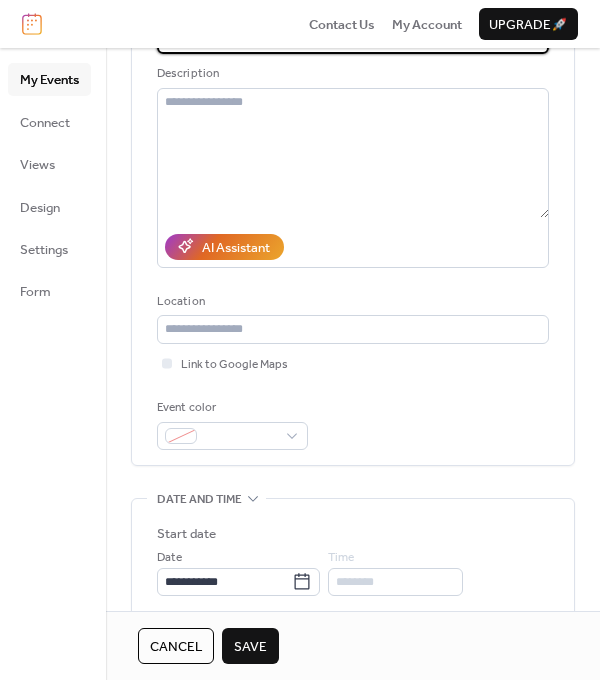 scroll, scrollTop: 278, scrollLeft: 0, axis: vertical 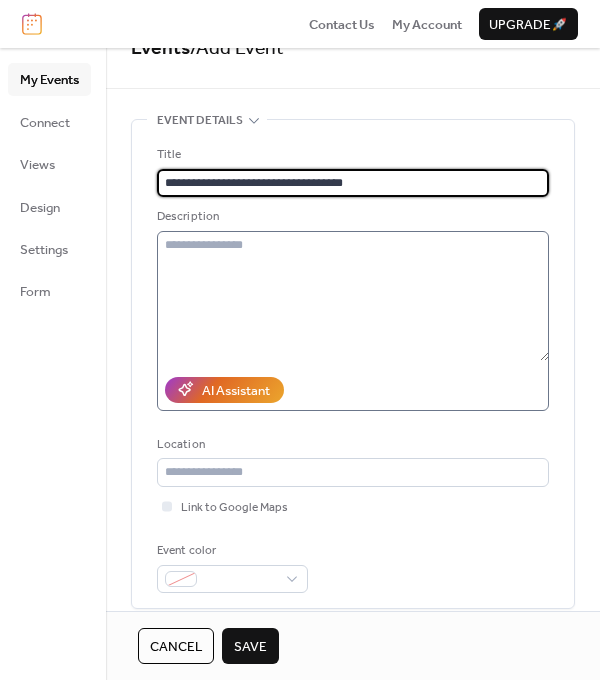 type on "**********" 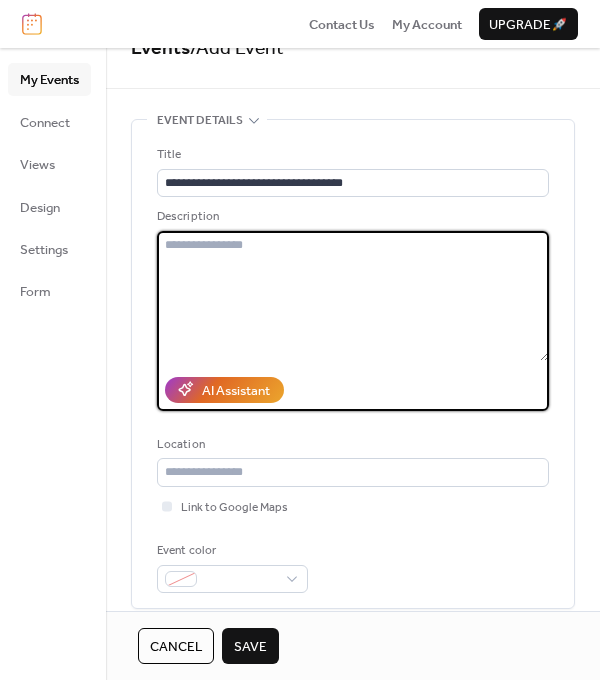 click at bounding box center [353, 296] 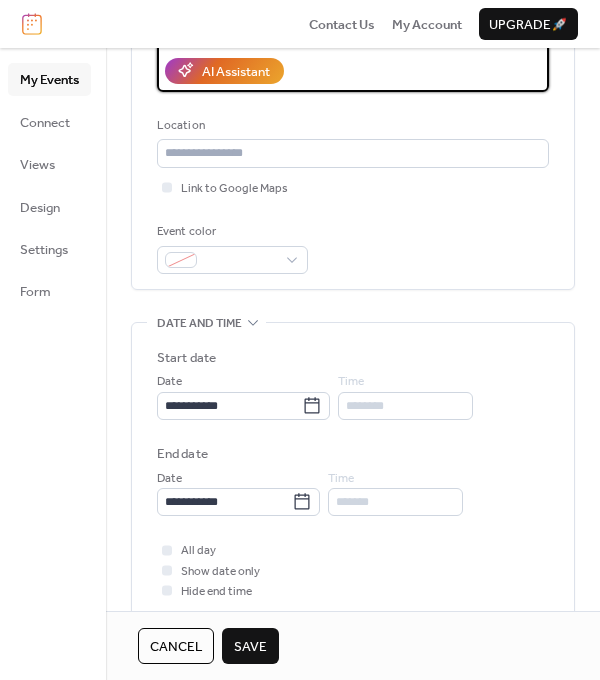 scroll, scrollTop: 364, scrollLeft: 0, axis: vertical 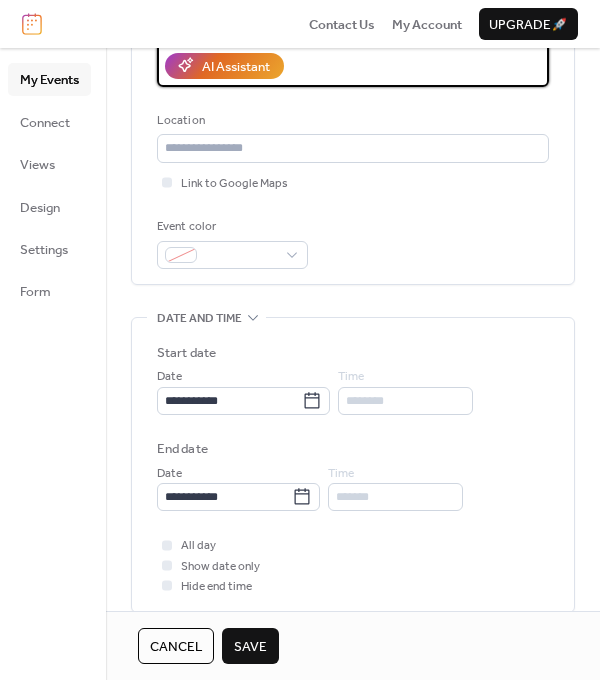 type on "**********" 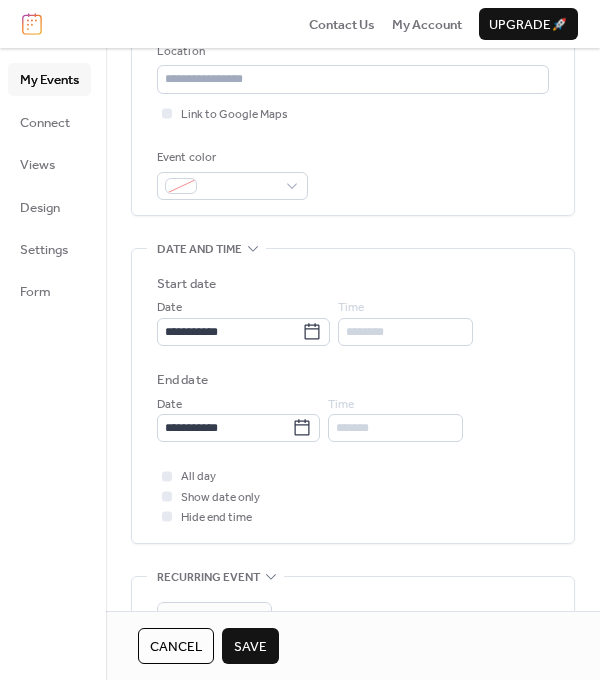 scroll, scrollTop: 498, scrollLeft: 0, axis: vertical 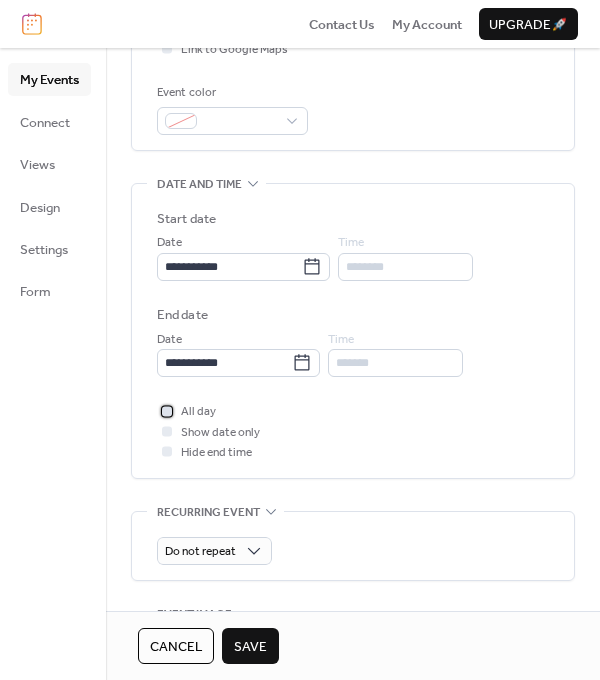 click 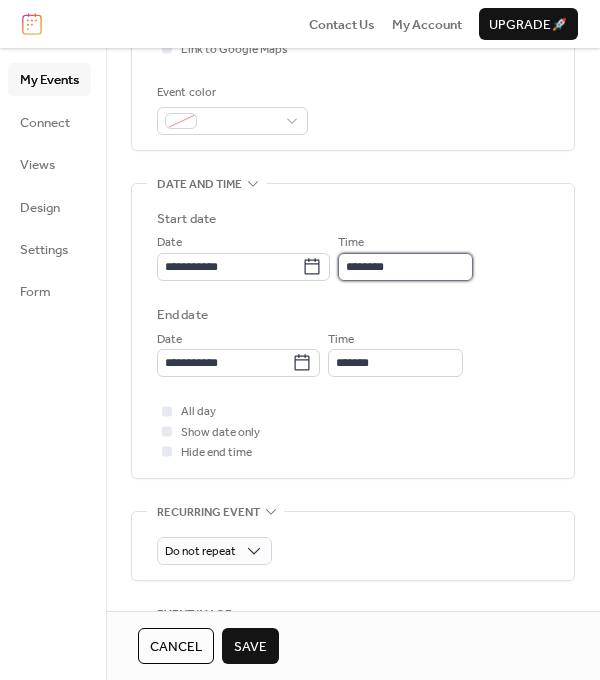 click on "********" at bounding box center (405, 267) 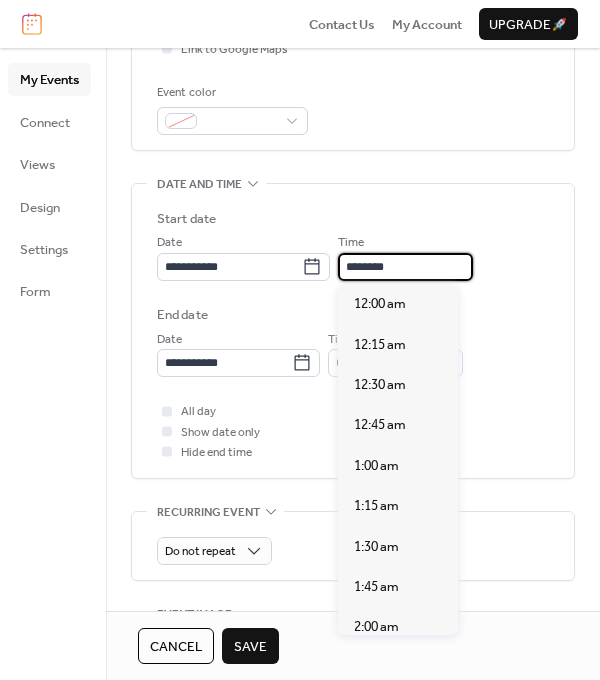 scroll, scrollTop: 1915, scrollLeft: 0, axis: vertical 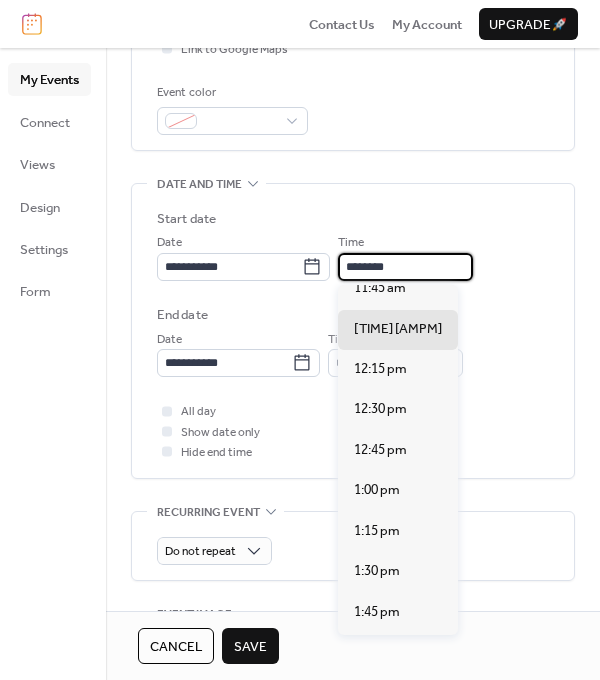 click on "********" at bounding box center (405, 267) 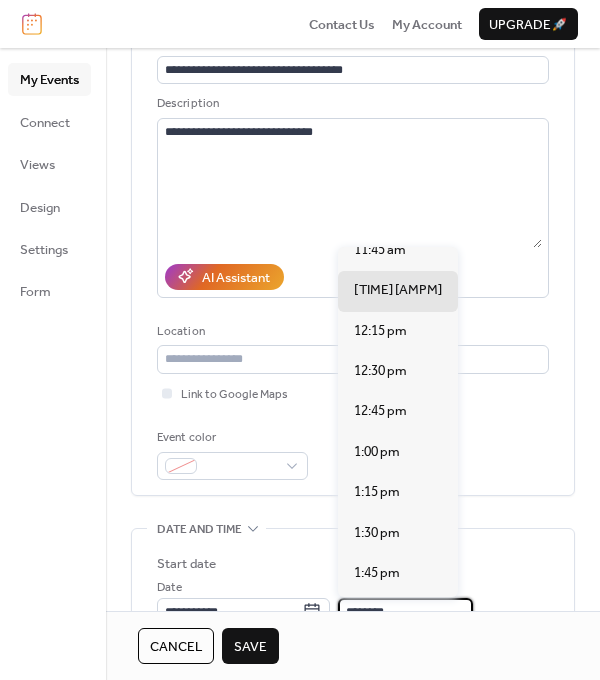 scroll, scrollTop: 155, scrollLeft: 0, axis: vertical 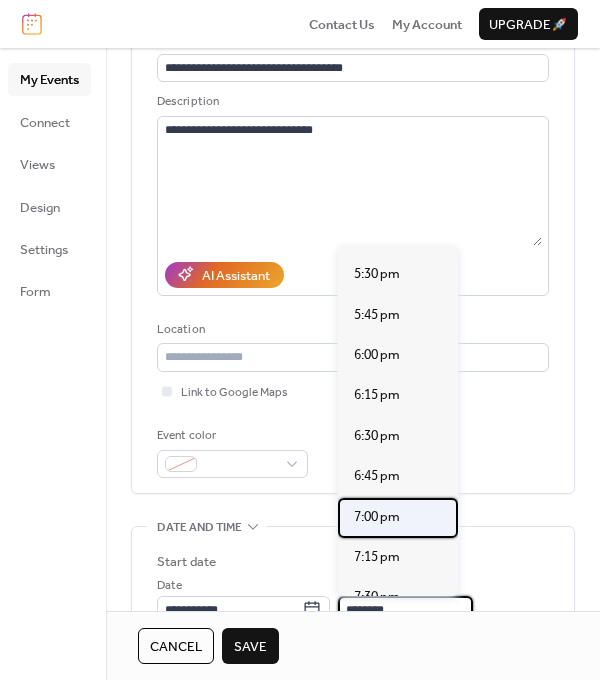 click on "7:00 pm" at bounding box center [377, 517] 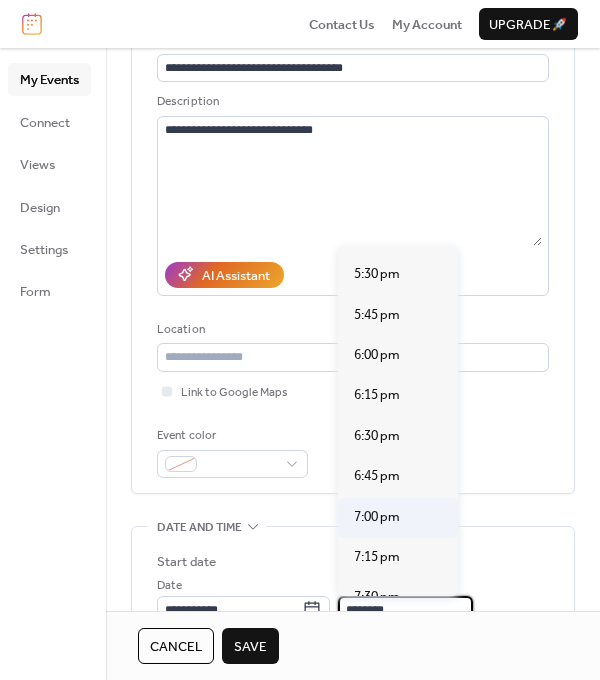 type on "*******" 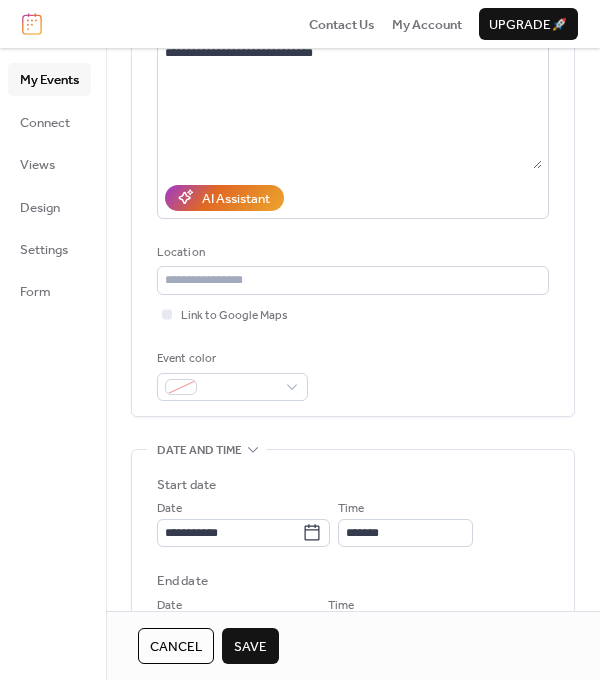 scroll, scrollTop: 309, scrollLeft: 0, axis: vertical 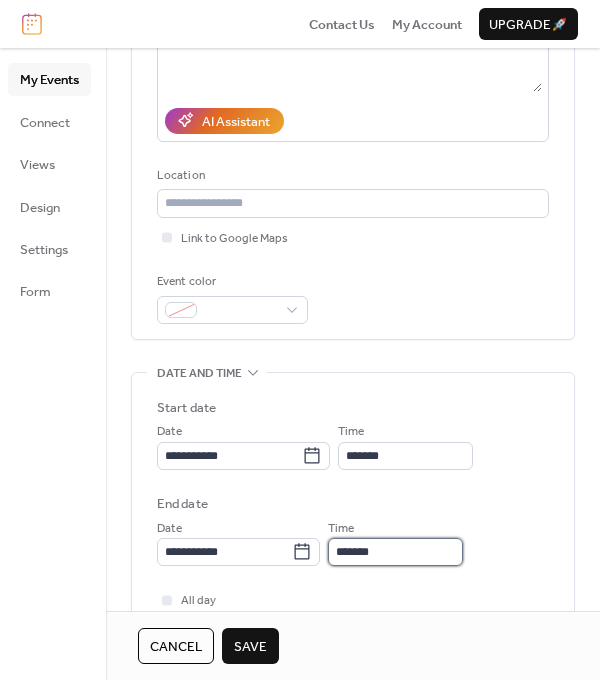 click on "*******" at bounding box center [395, 552] 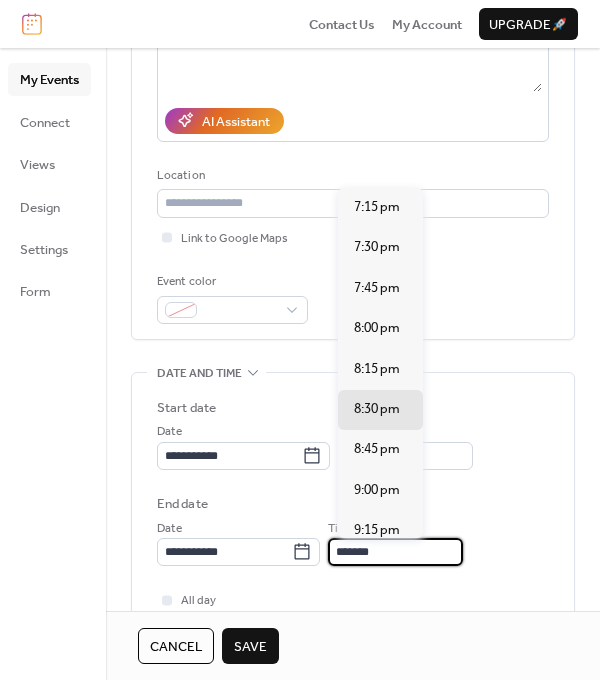 type on "*******" 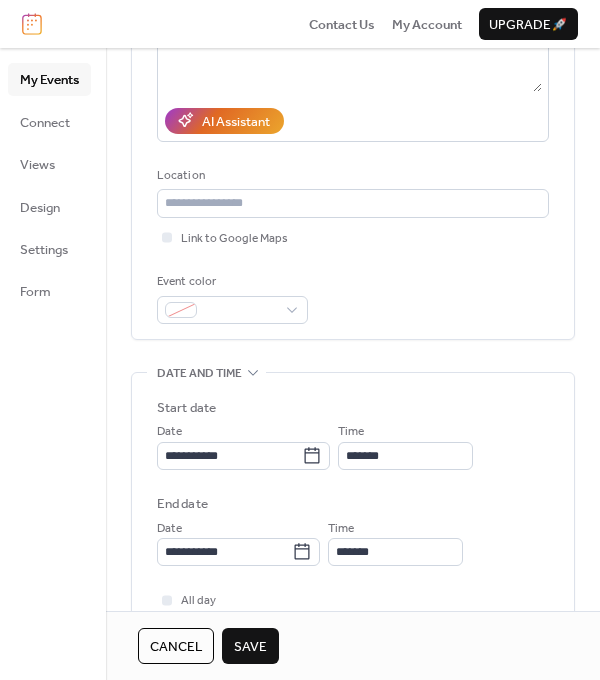 scroll, scrollTop: 0, scrollLeft: 0, axis: both 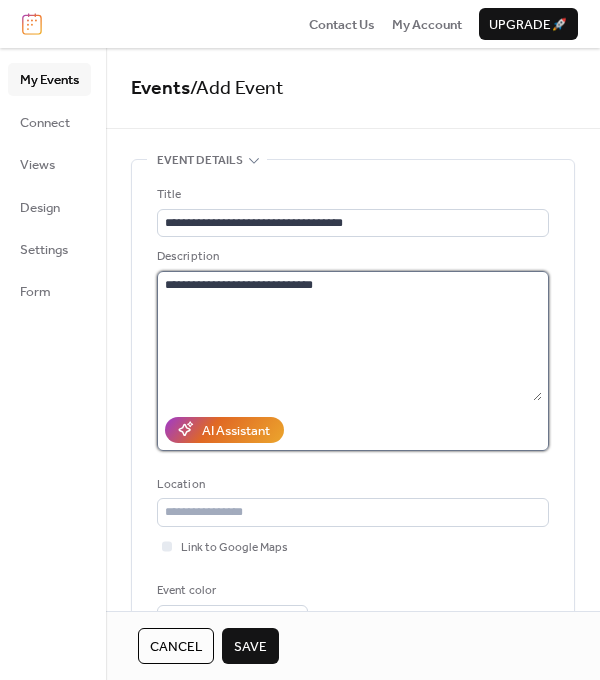 click on "**********" at bounding box center [349, 336] 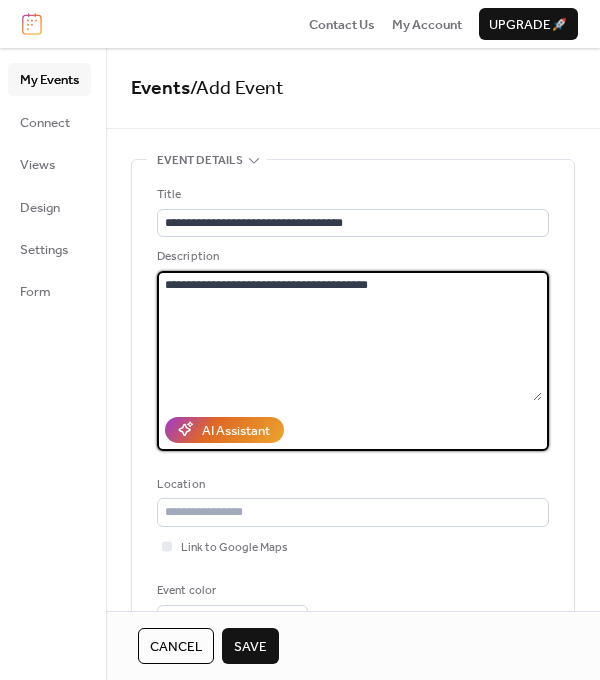 click on "**********" at bounding box center [349, 336] 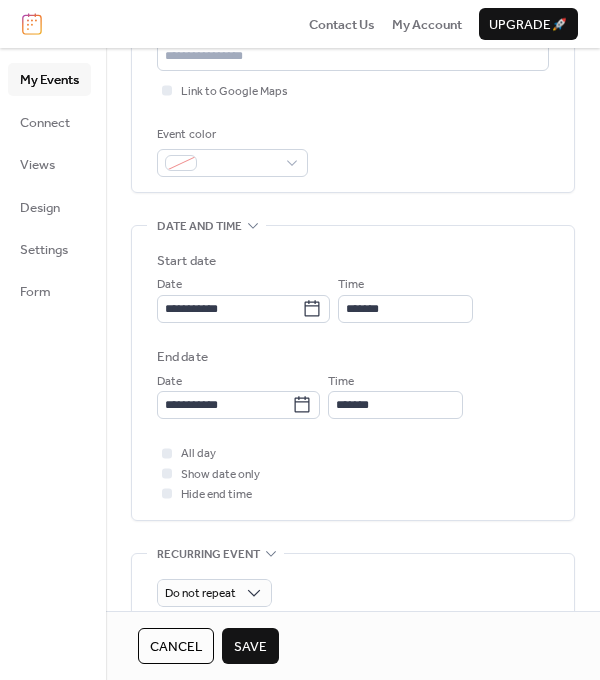scroll, scrollTop: 638, scrollLeft: 0, axis: vertical 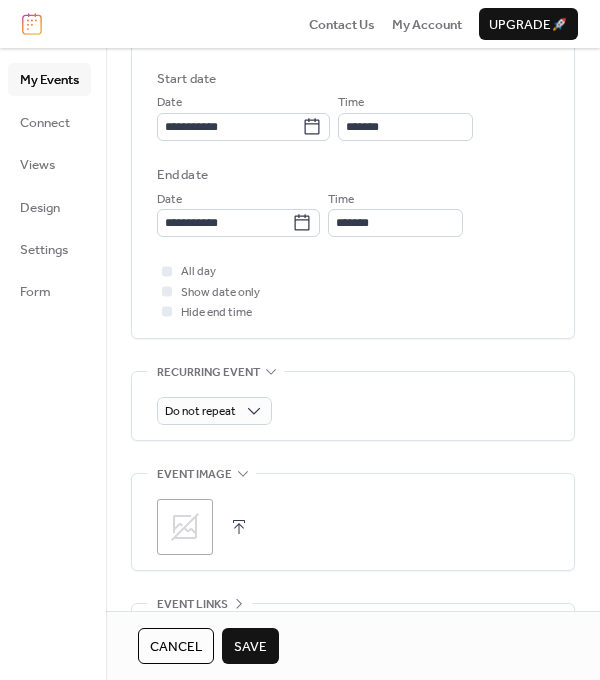click on "Save" at bounding box center [250, 647] 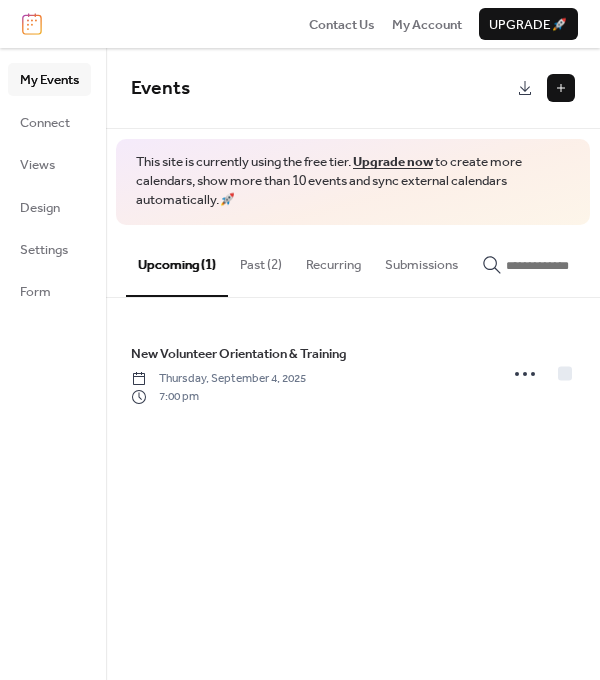click at bounding box center [561, 88] 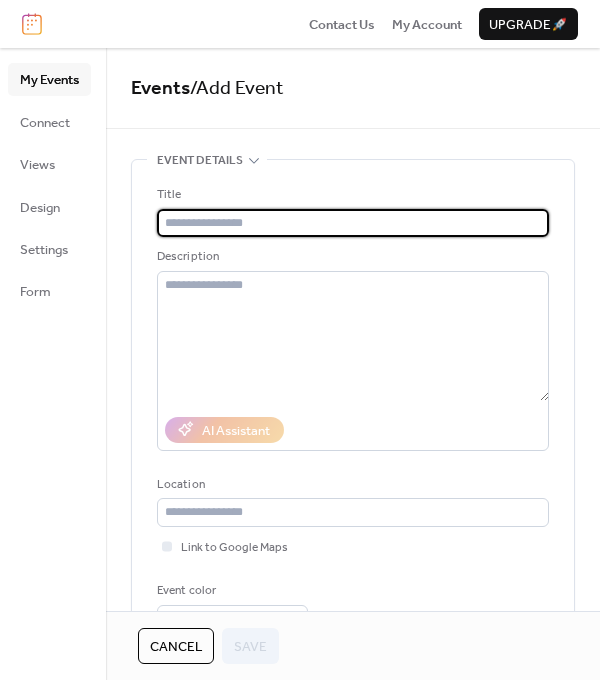 click at bounding box center (353, 223) 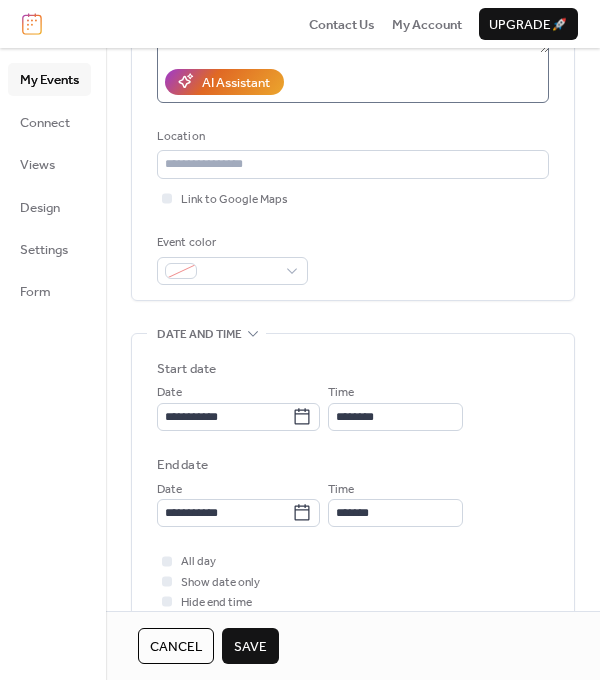 scroll, scrollTop: 431, scrollLeft: 0, axis: vertical 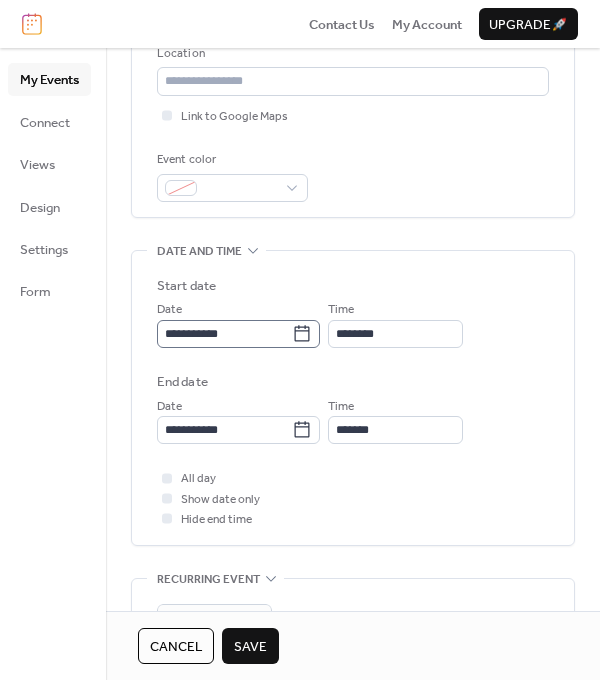 type on "**********" 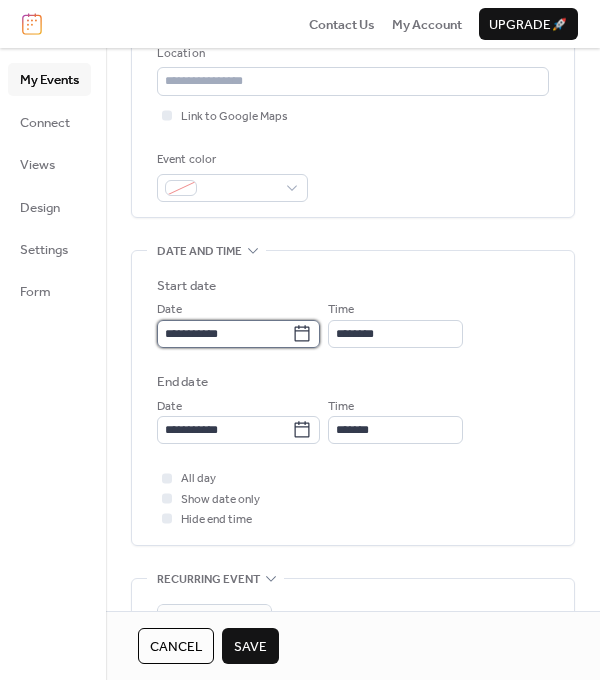 click on "**********" at bounding box center [224, 334] 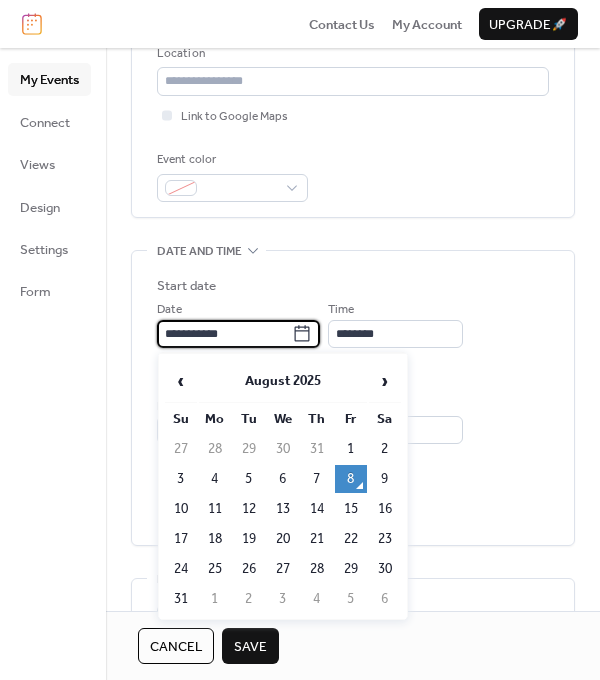 click on "**********" at bounding box center [224, 334] 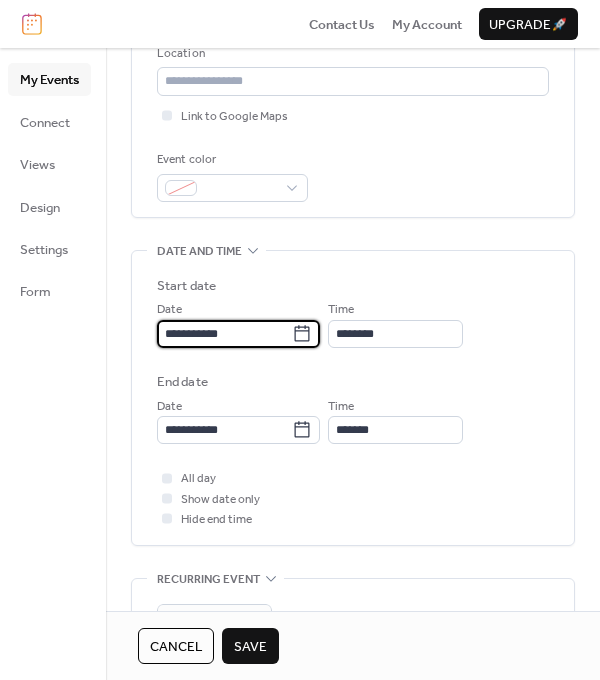 click on "**********" at bounding box center [224, 334] 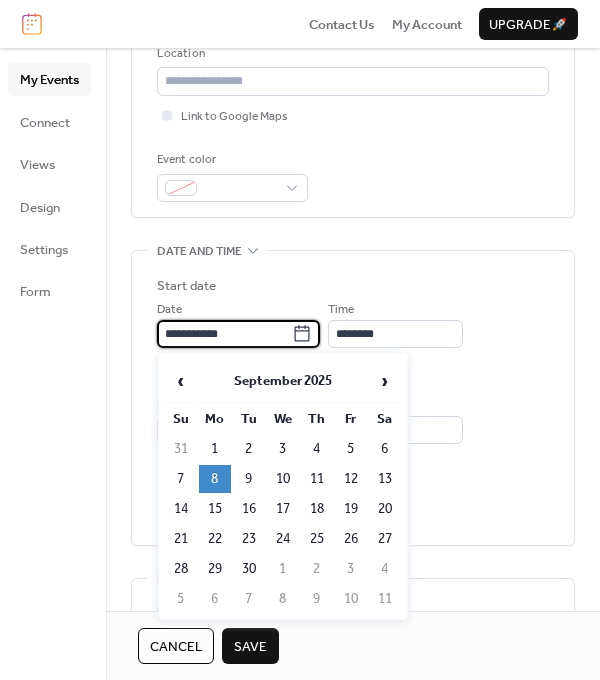 click on "**********" at bounding box center [224, 334] 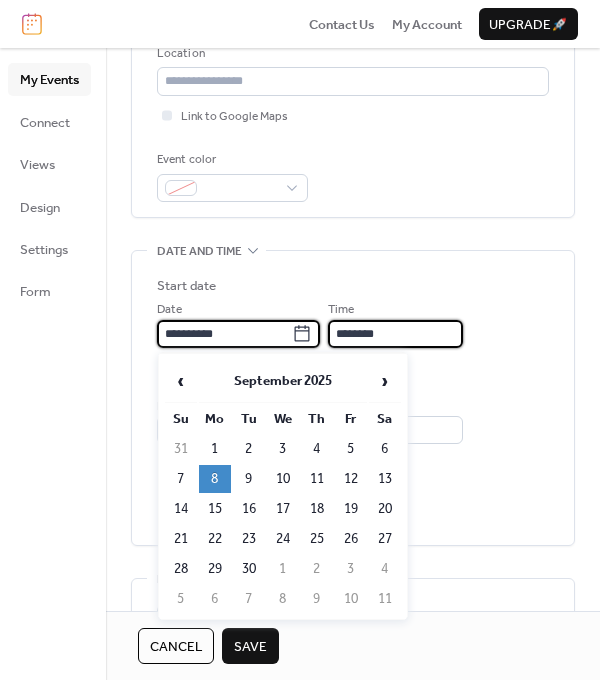 type on "**********" 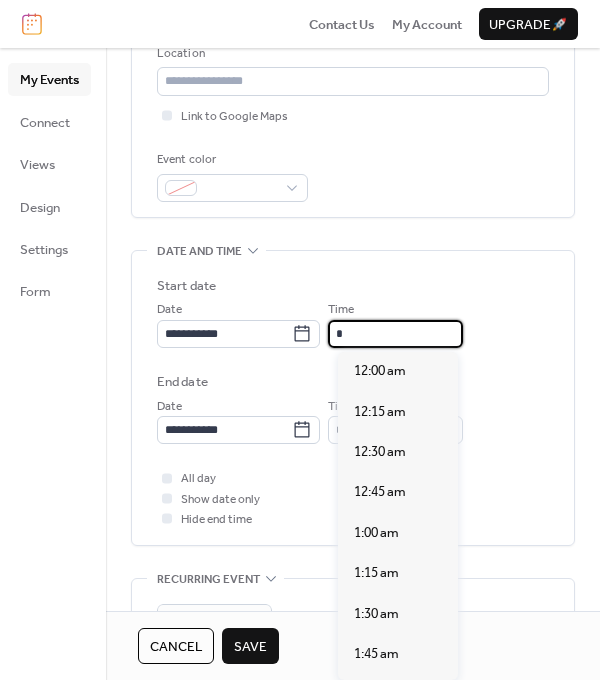 scroll, scrollTop: 319, scrollLeft: 0, axis: vertical 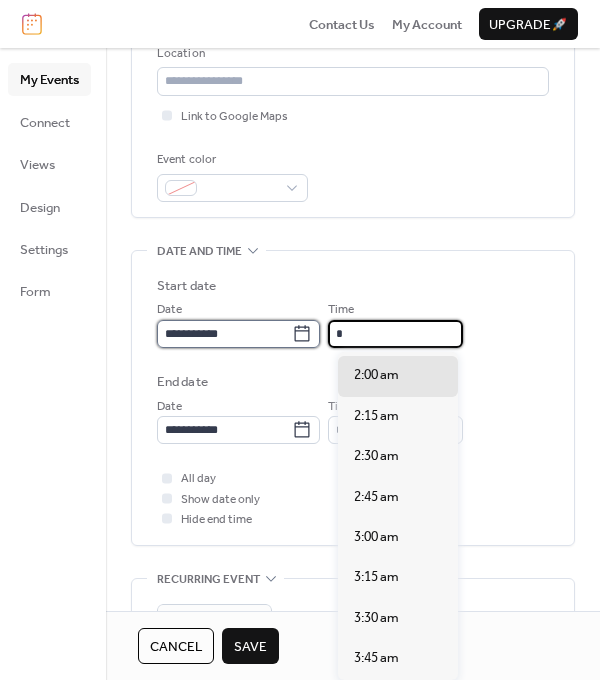 type on "*******" 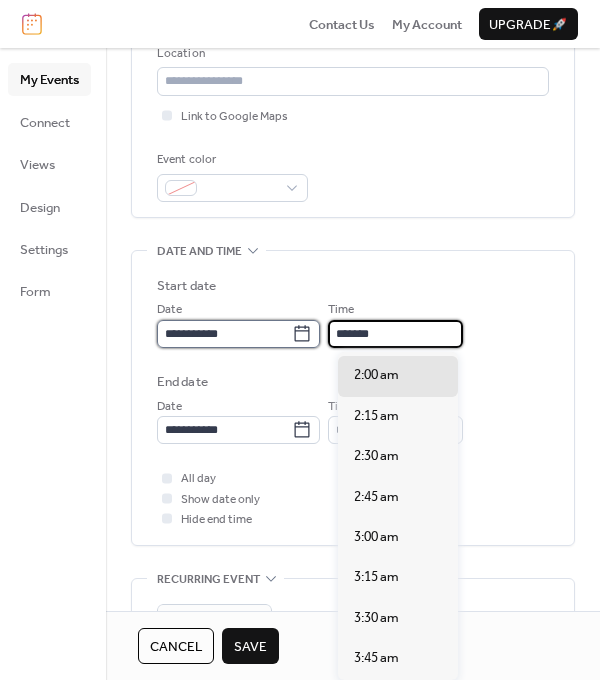 click on "**********" at bounding box center [224, 334] 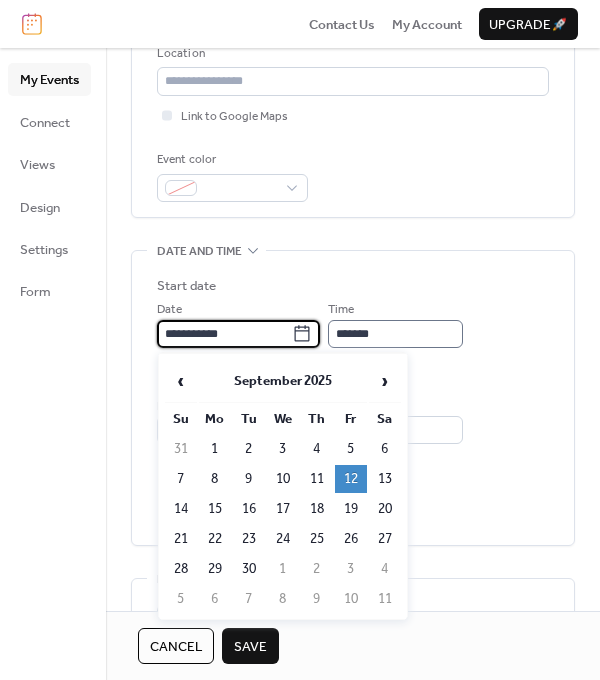 type on "**********" 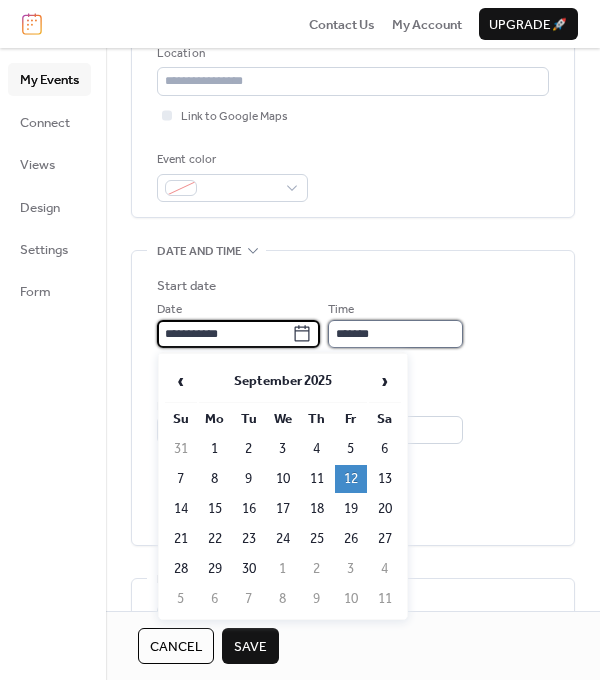 type on "**********" 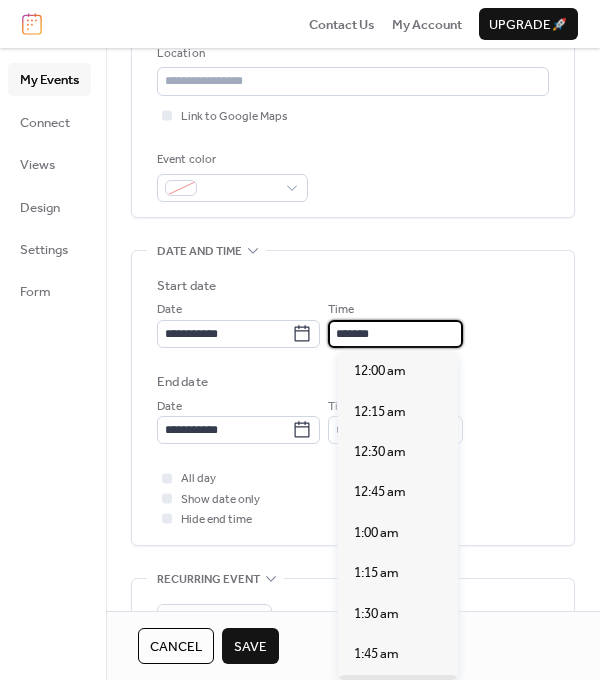 scroll, scrollTop: 319, scrollLeft: 0, axis: vertical 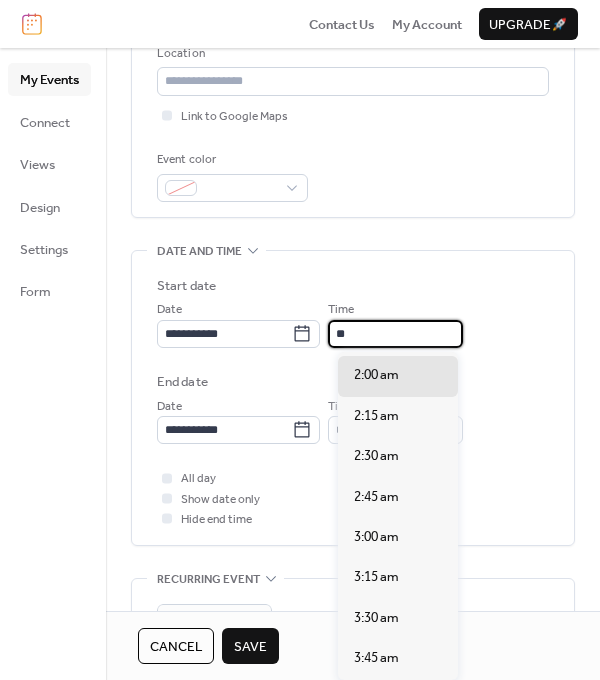 type on "*" 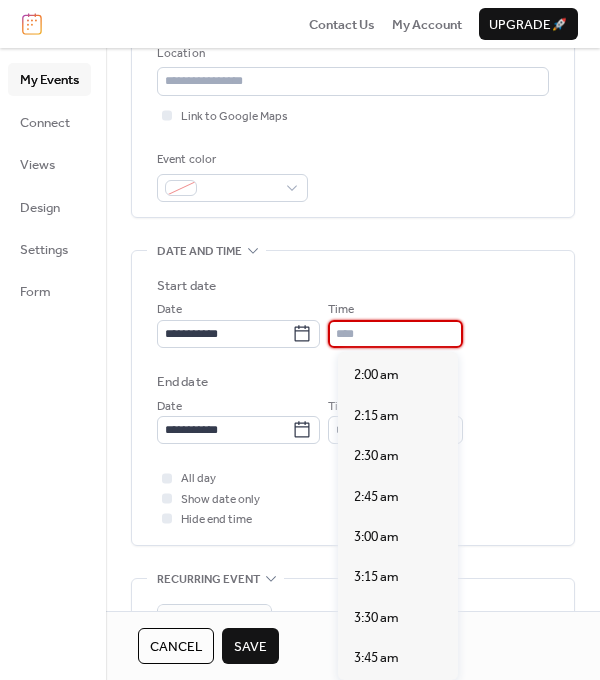 type on "*******" 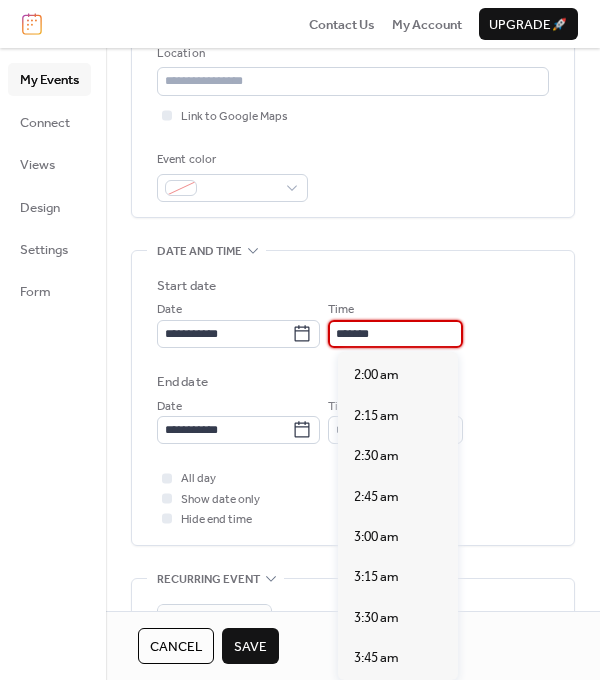 click on "**********" at bounding box center (353, 420) 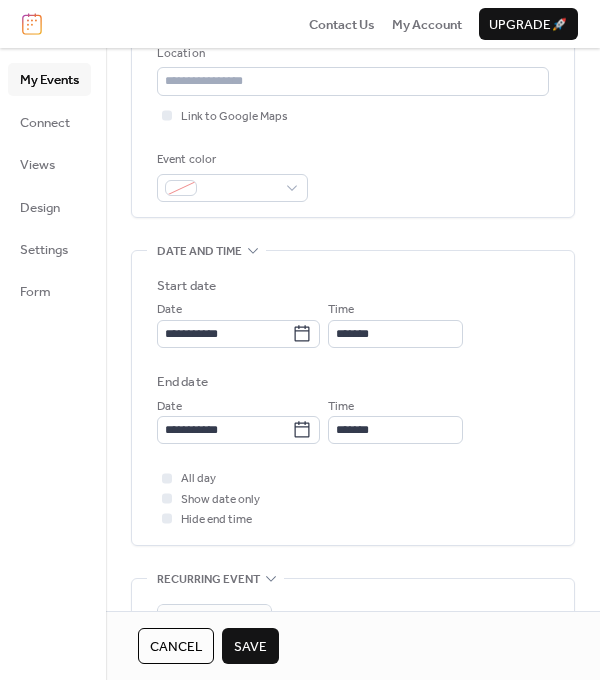 scroll, scrollTop: 635, scrollLeft: 0, axis: vertical 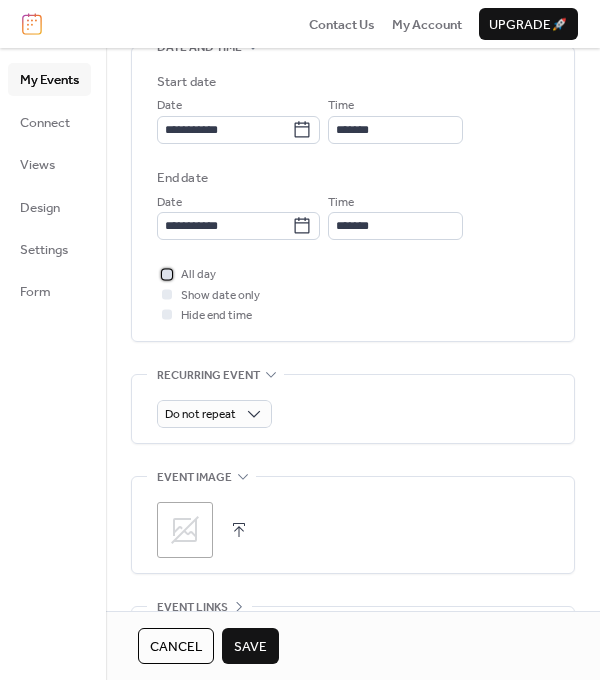 click at bounding box center (167, 274) 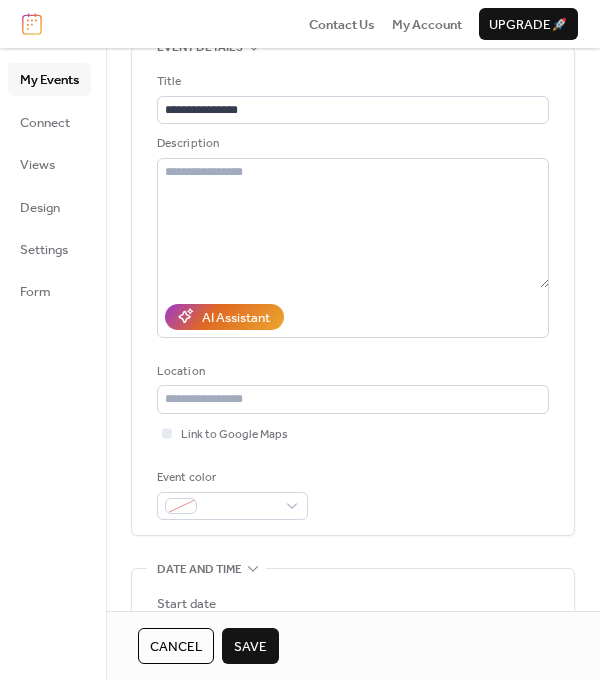 scroll, scrollTop: 108, scrollLeft: 0, axis: vertical 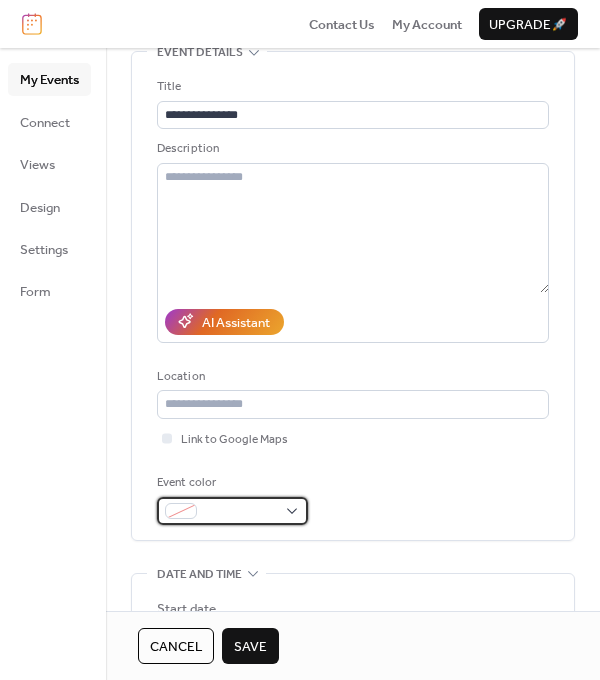 click at bounding box center (232, 511) 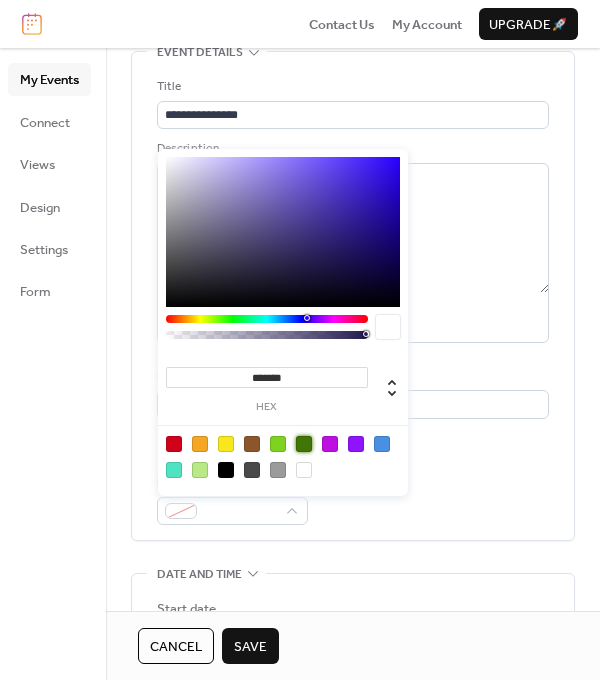 click at bounding box center [304, 444] 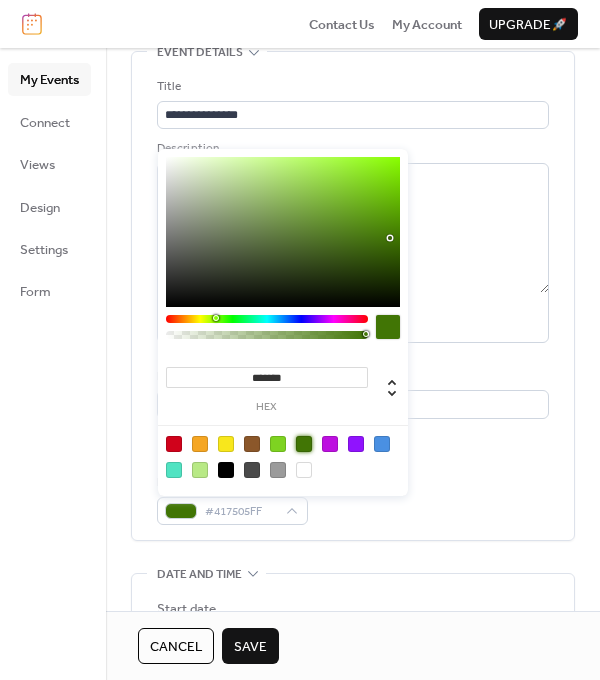 click on "Event color #417505FF" at bounding box center [353, 499] 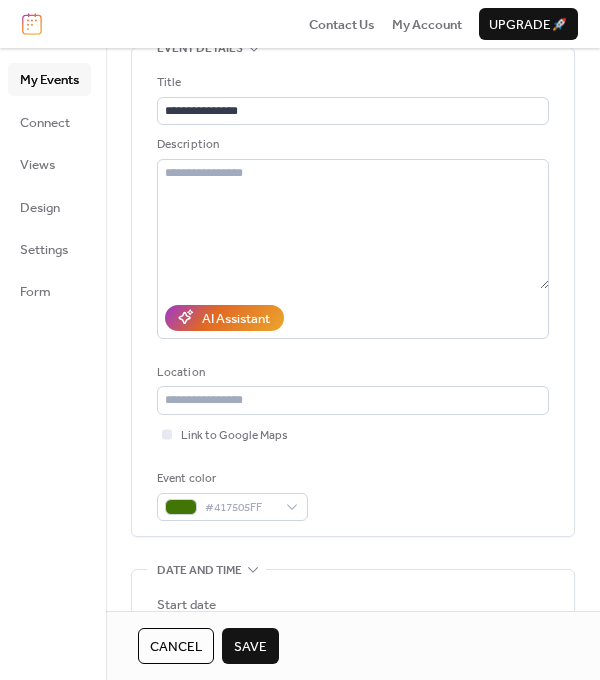 scroll, scrollTop: 128, scrollLeft: 0, axis: vertical 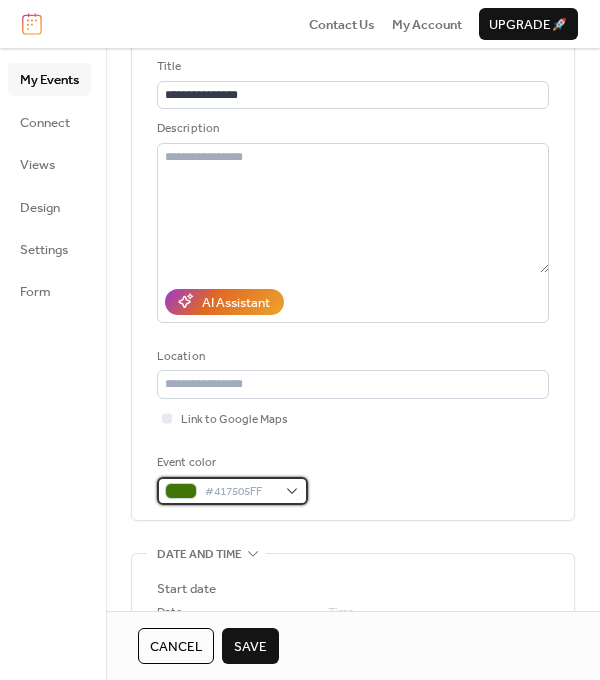 click on "#417505FF" at bounding box center [232, 491] 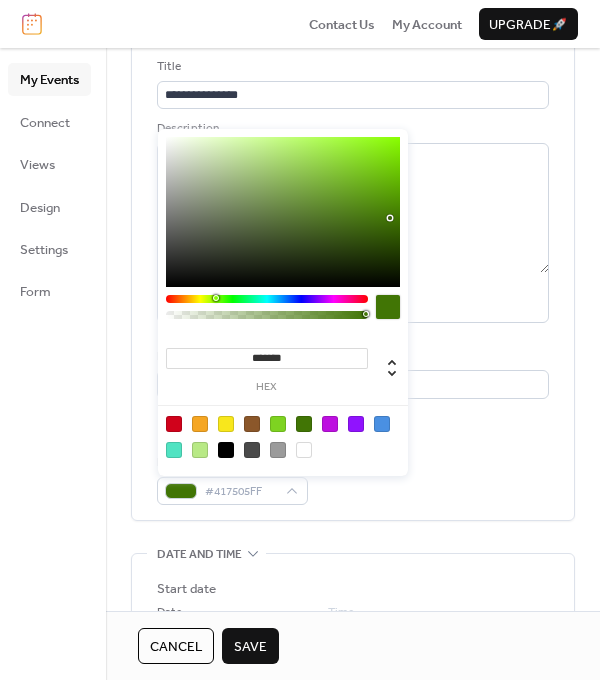 click at bounding box center [278, 424] 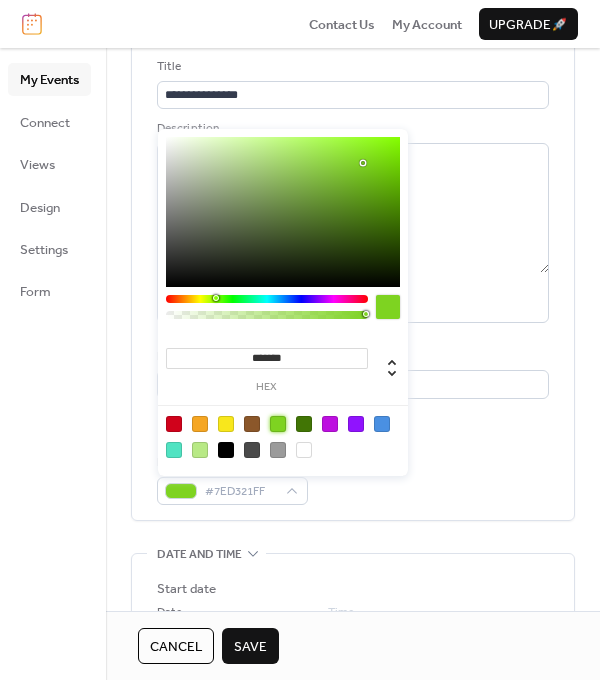 click on "**********" at bounding box center [353, 667] 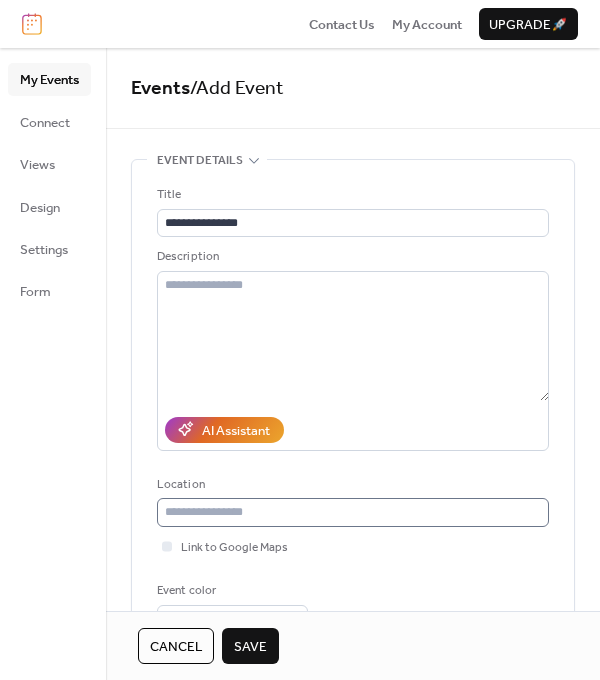 scroll, scrollTop: 100, scrollLeft: 0, axis: vertical 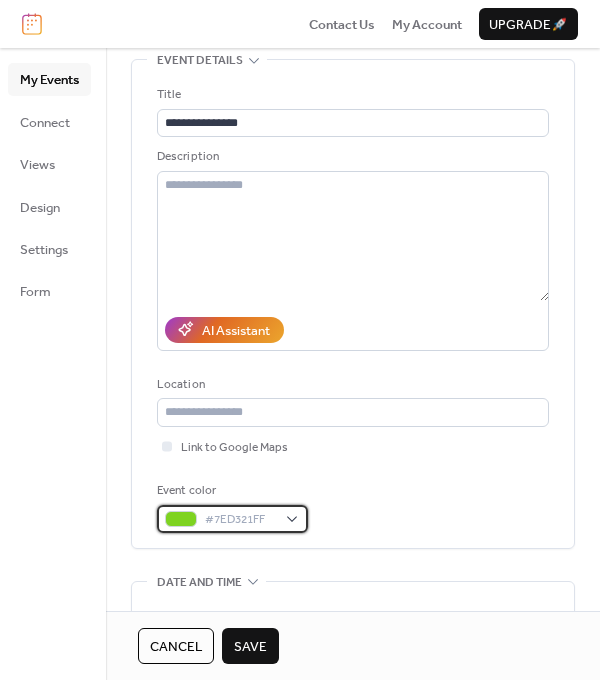 click on "#7ED321FF" at bounding box center [240, 520] 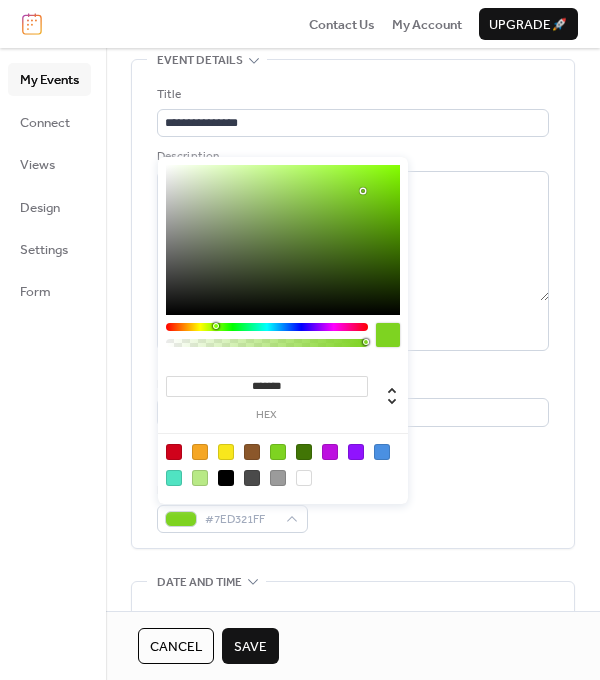 click at bounding box center [304, 452] 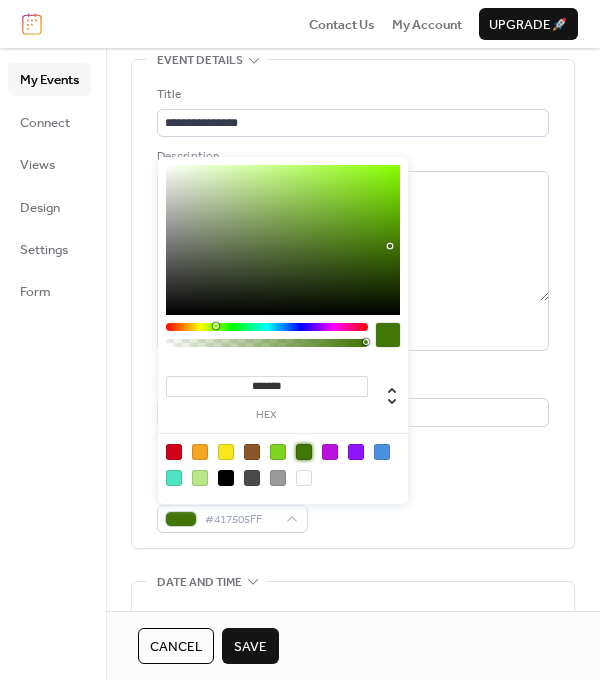 click on "Event color #417505FF" at bounding box center (353, 507) 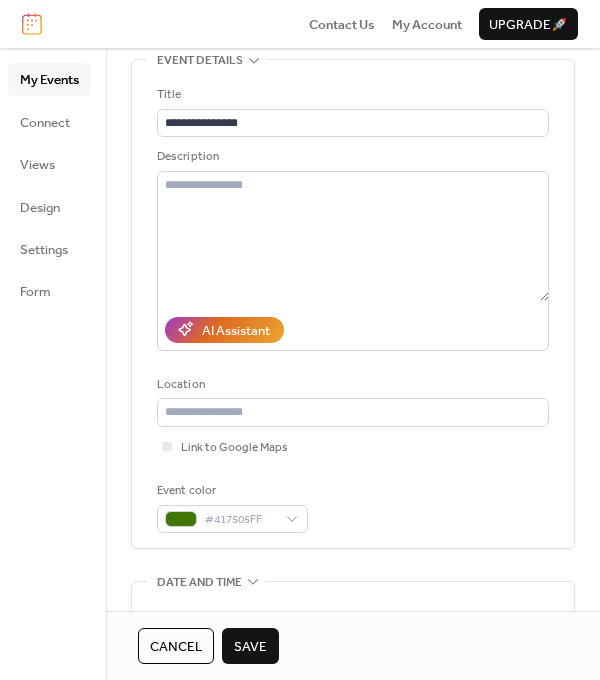 click on "Save" at bounding box center (250, 647) 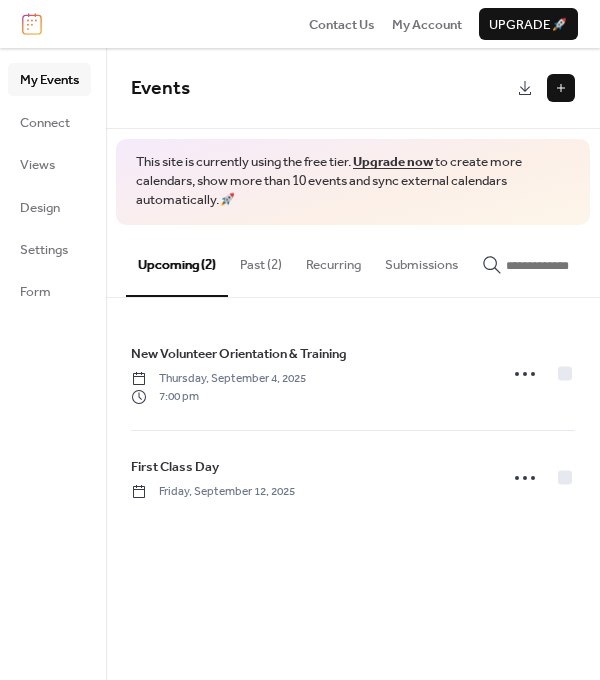 click at bounding box center [561, 88] 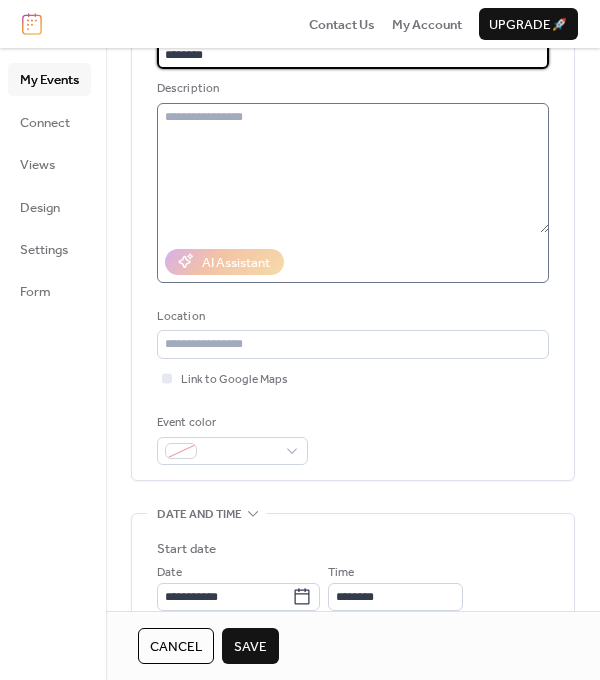 scroll, scrollTop: 266, scrollLeft: 0, axis: vertical 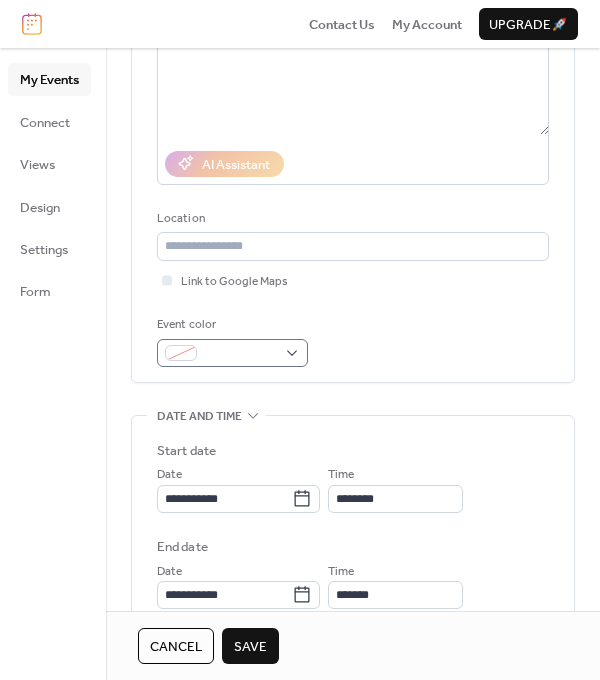 type on "********" 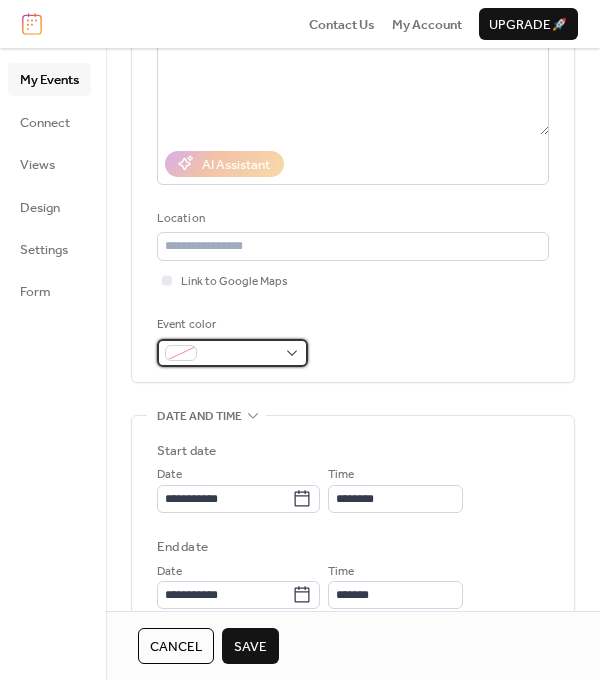 click at bounding box center [240, 354] 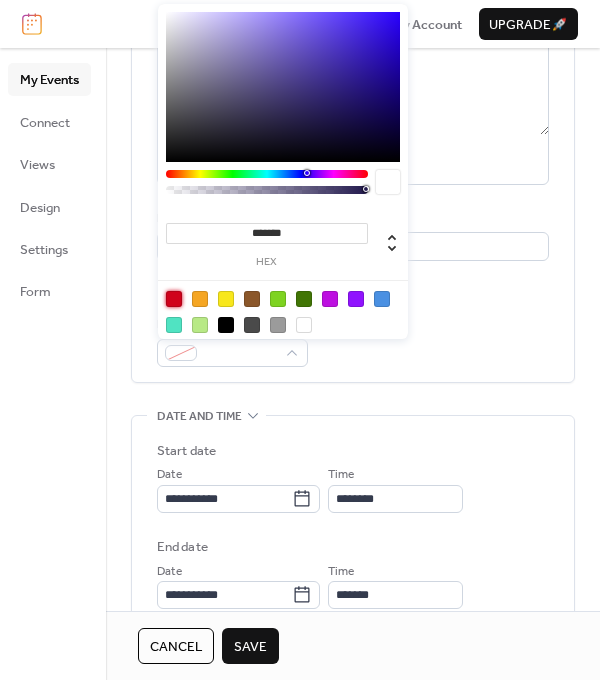 click at bounding box center (174, 299) 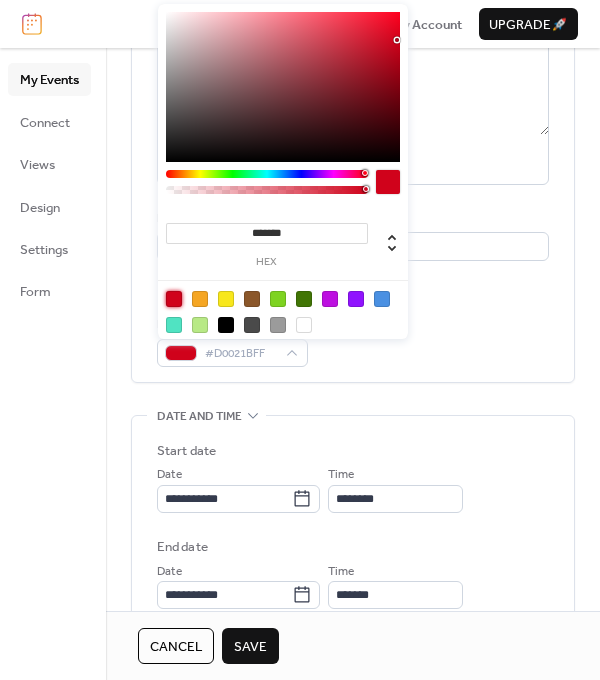 click on "**********" at bounding box center (353, 529) 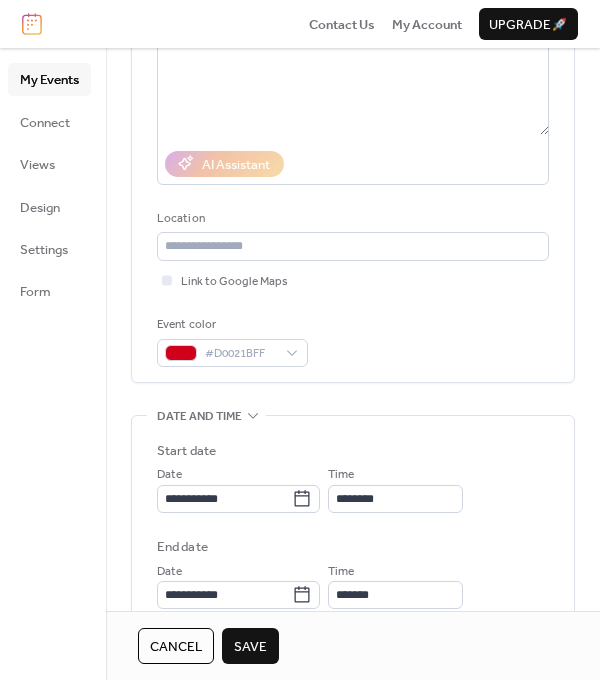 scroll, scrollTop: 364, scrollLeft: 0, axis: vertical 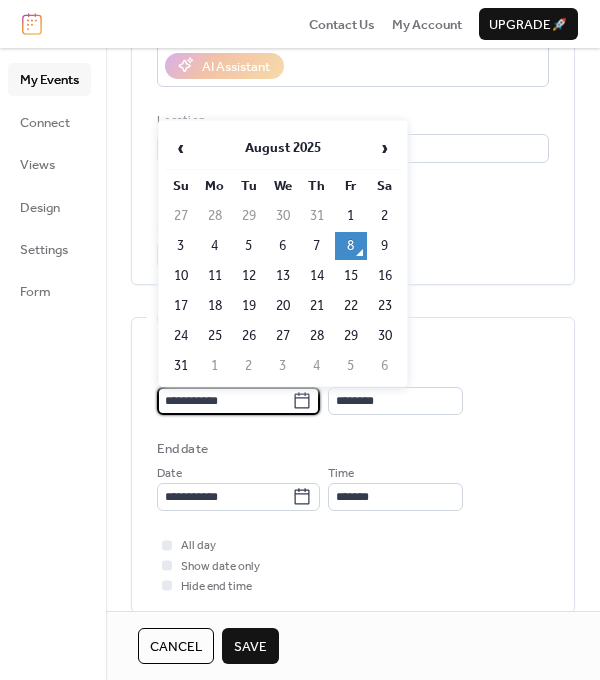 click on "**********" at bounding box center (224, 401) 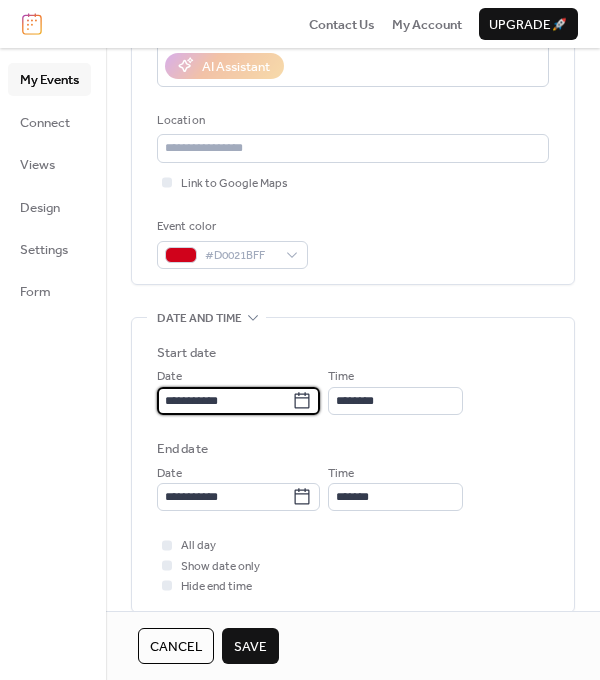 click on "**********" at bounding box center (224, 401) 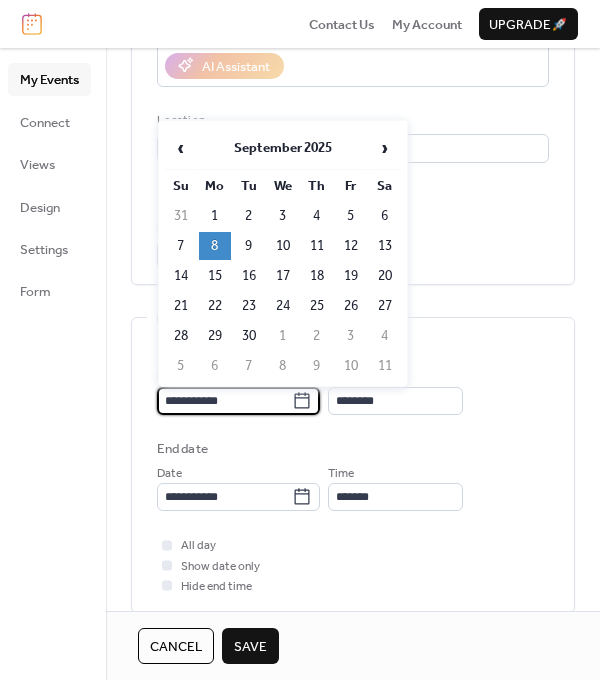 click on "**********" at bounding box center (224, 401) 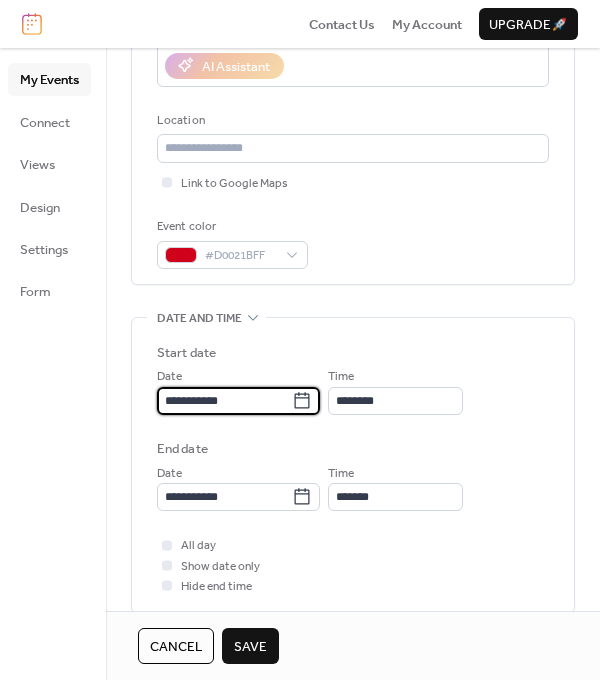 click on "**********" at bounding box center [224, 401] 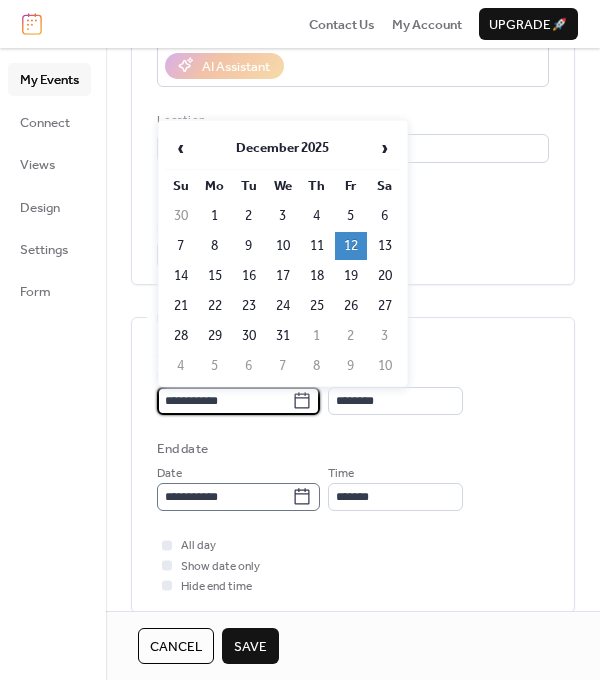 type on "**********" 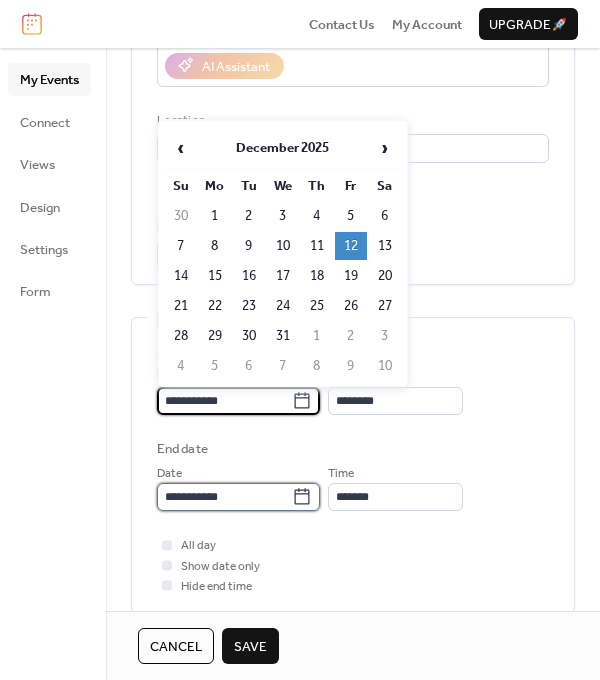 type on "**********" 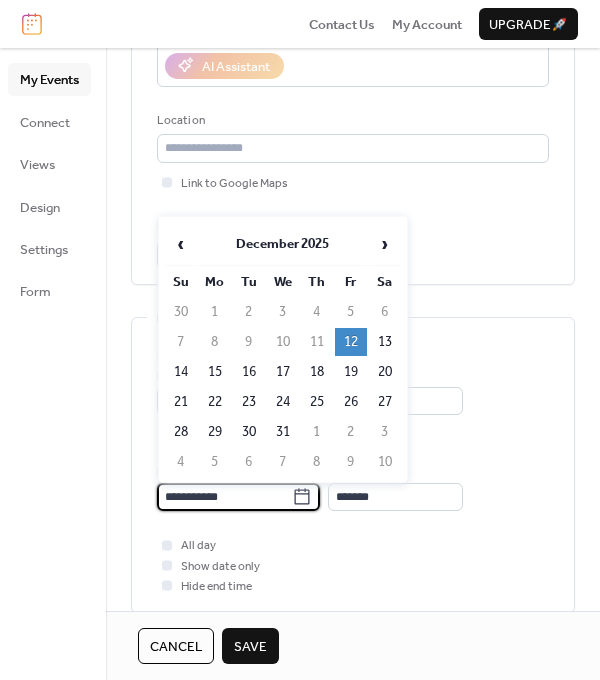 click on "**********" at bounding box center [224, 497] 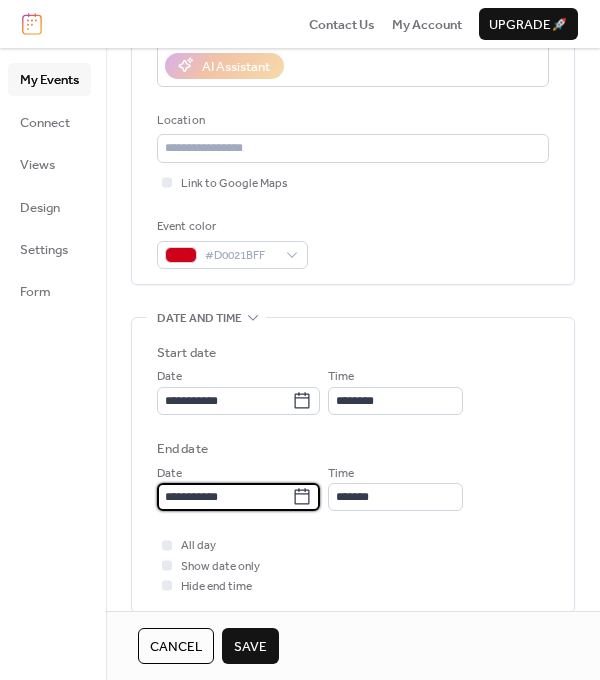 scroll, scrollTop: 490, scrollLeft: 0, axis: vertical 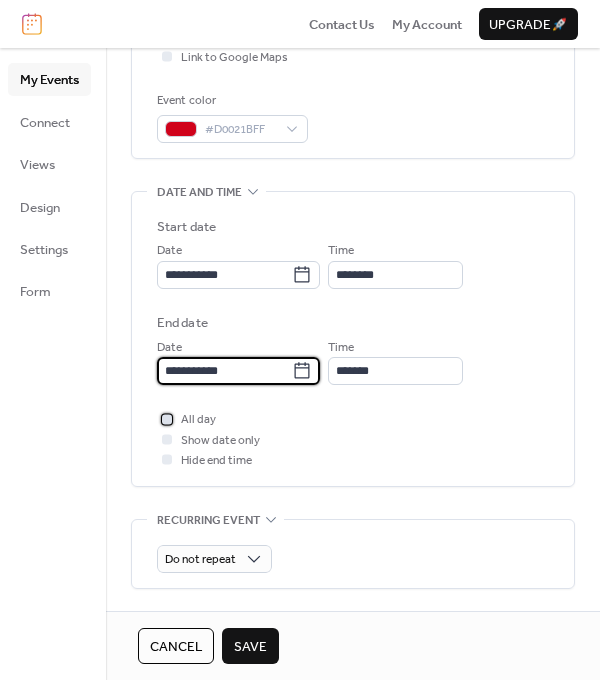 click at bounding box center [167, 419] 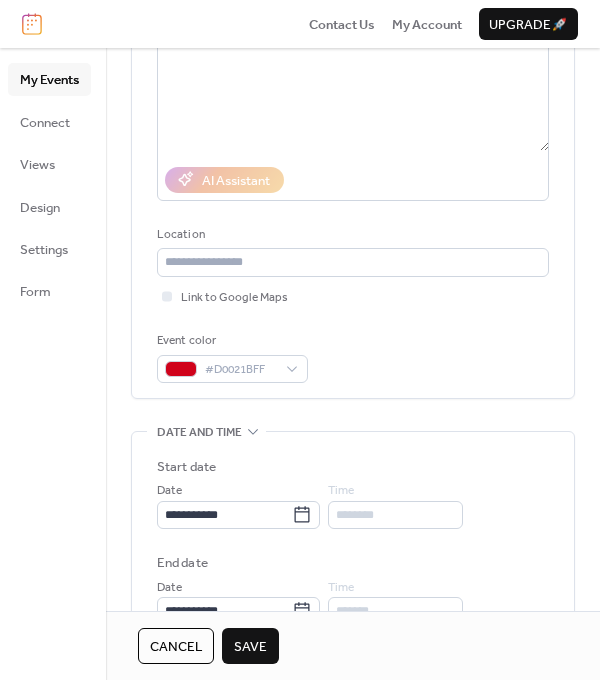 scroll, scrollTop: 0, scrollLeft: 0, axis: both 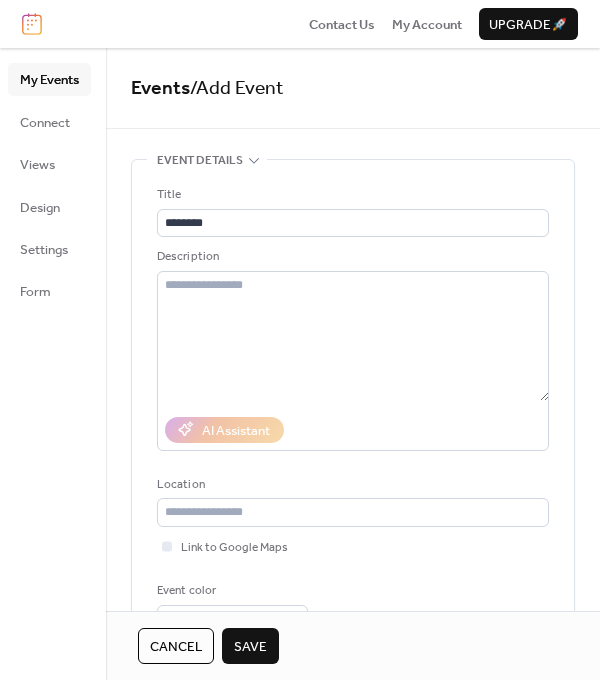 click on "Save" at bounding box center (250, 646) 